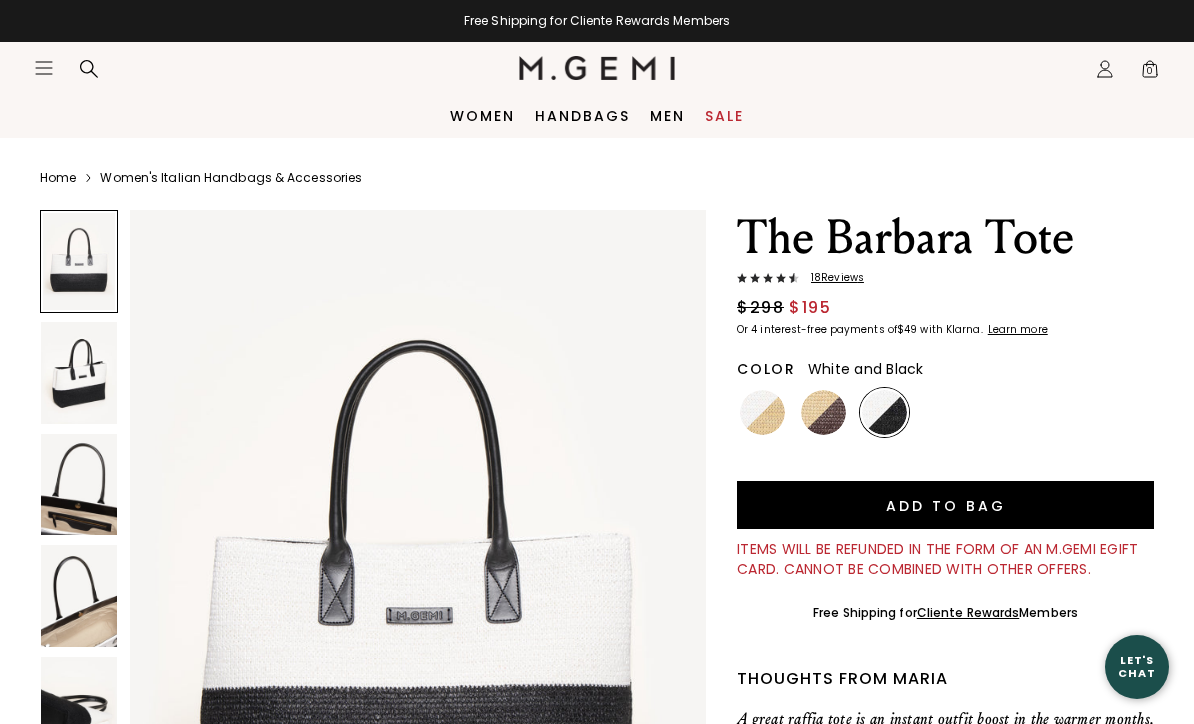 scroll, scrollTop: 0, scrollLeft: 0, axis: both 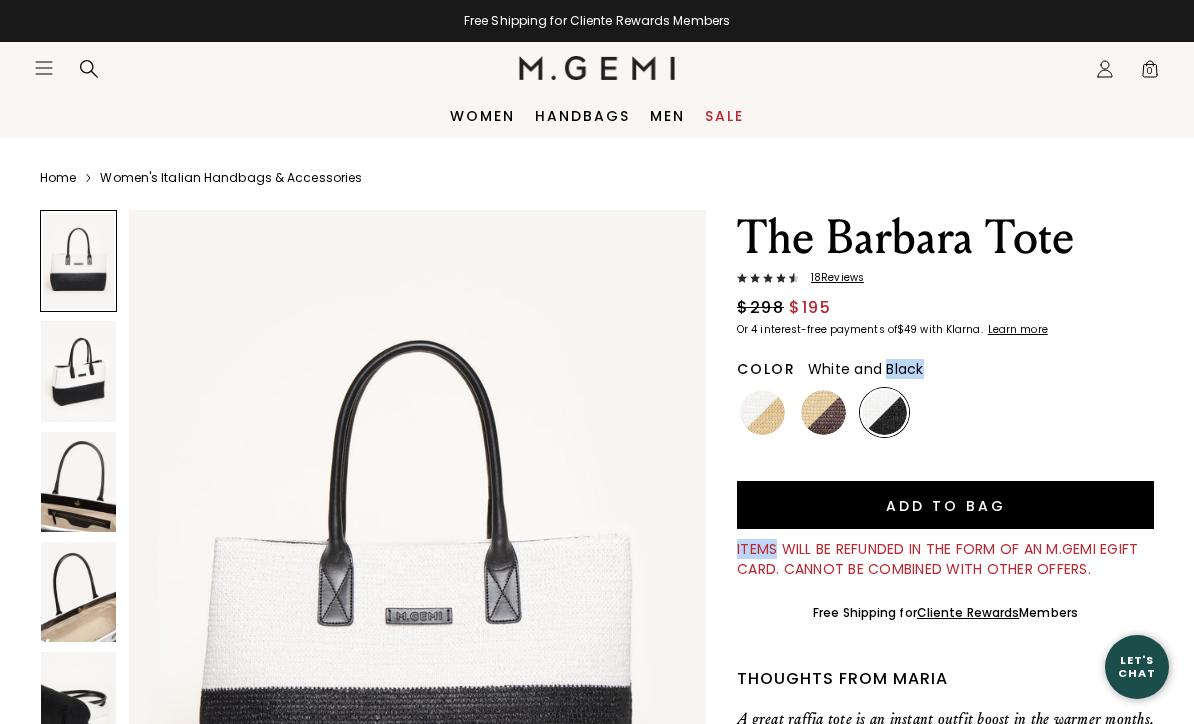 click on "Home" at bounding box center [58, 178] 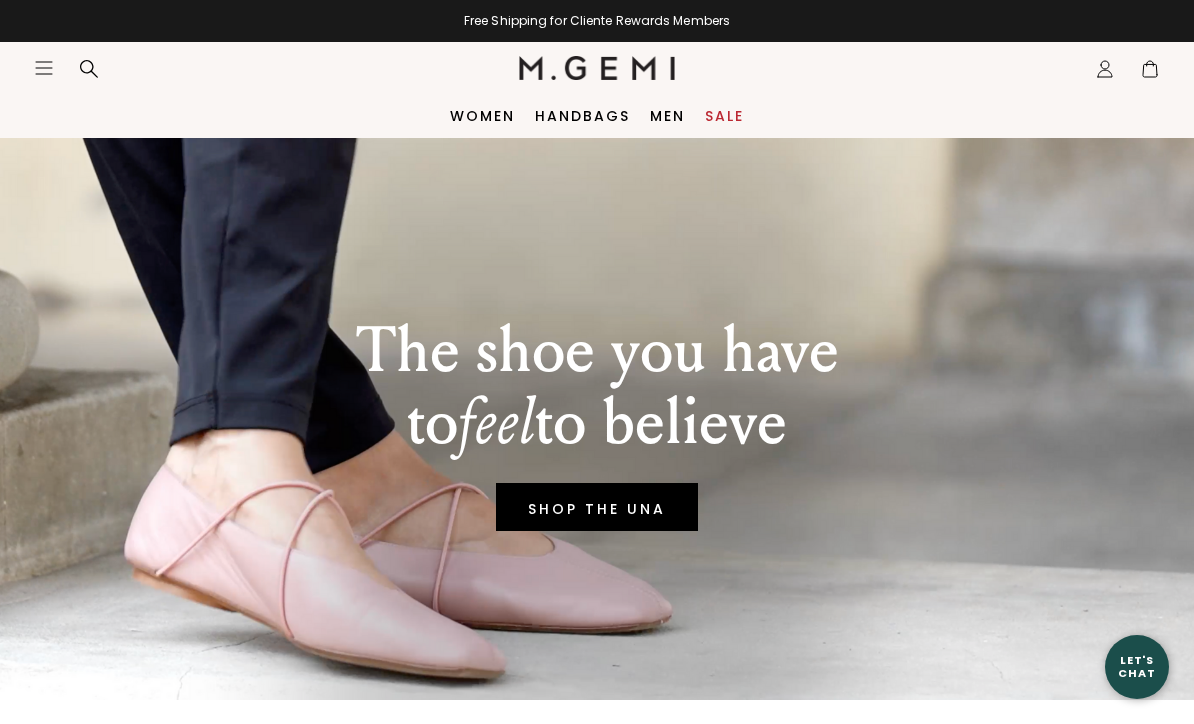 scroll, scrollTop: 0, scrollLeft: 0, axis: both 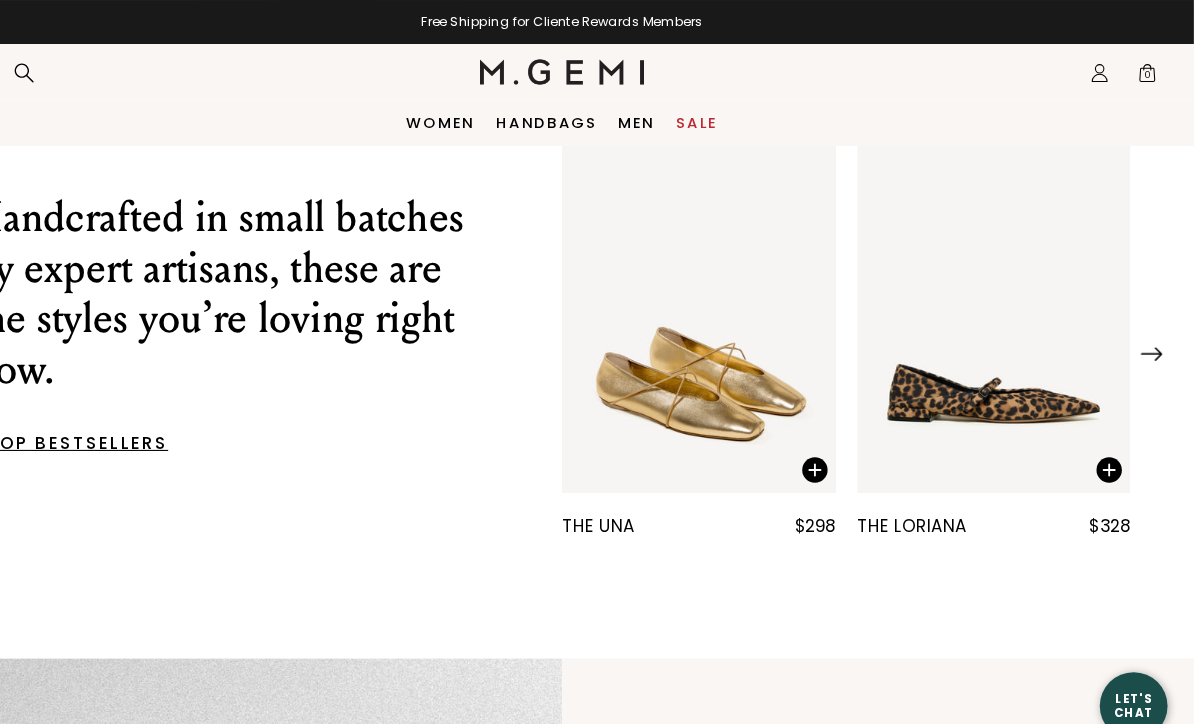 click at bounding box center (726, 293) 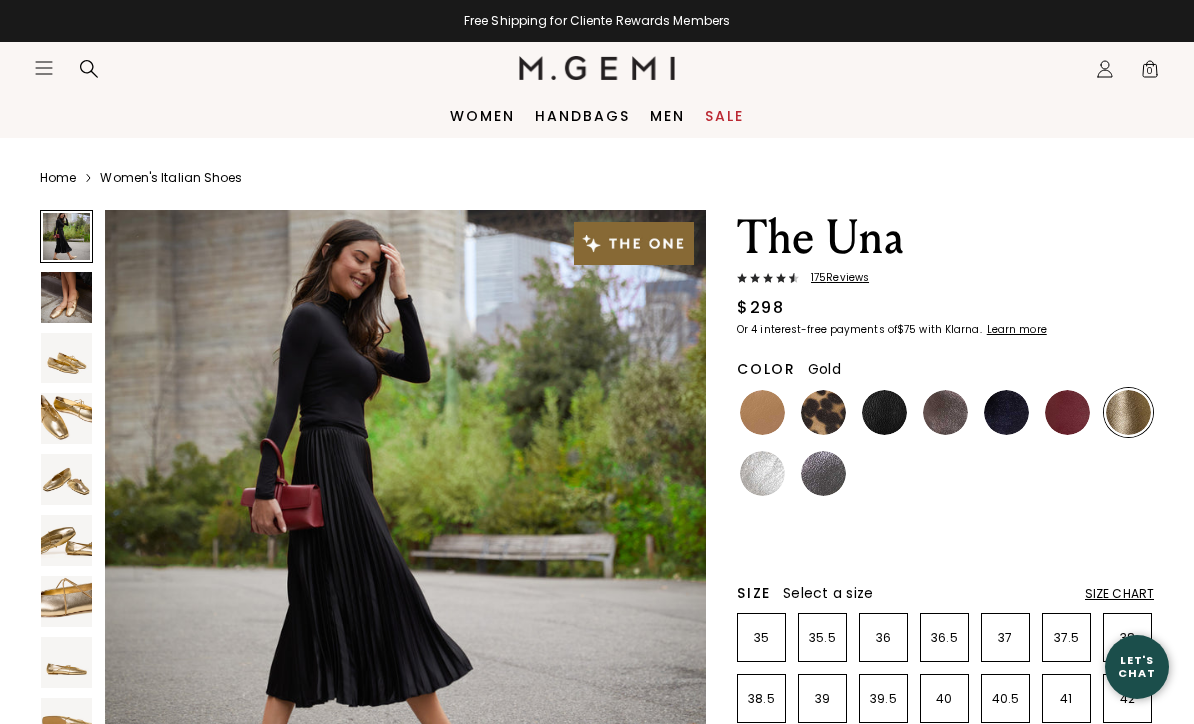 scroll, scrollTop: 0, scrollLeft: 0, axis: both 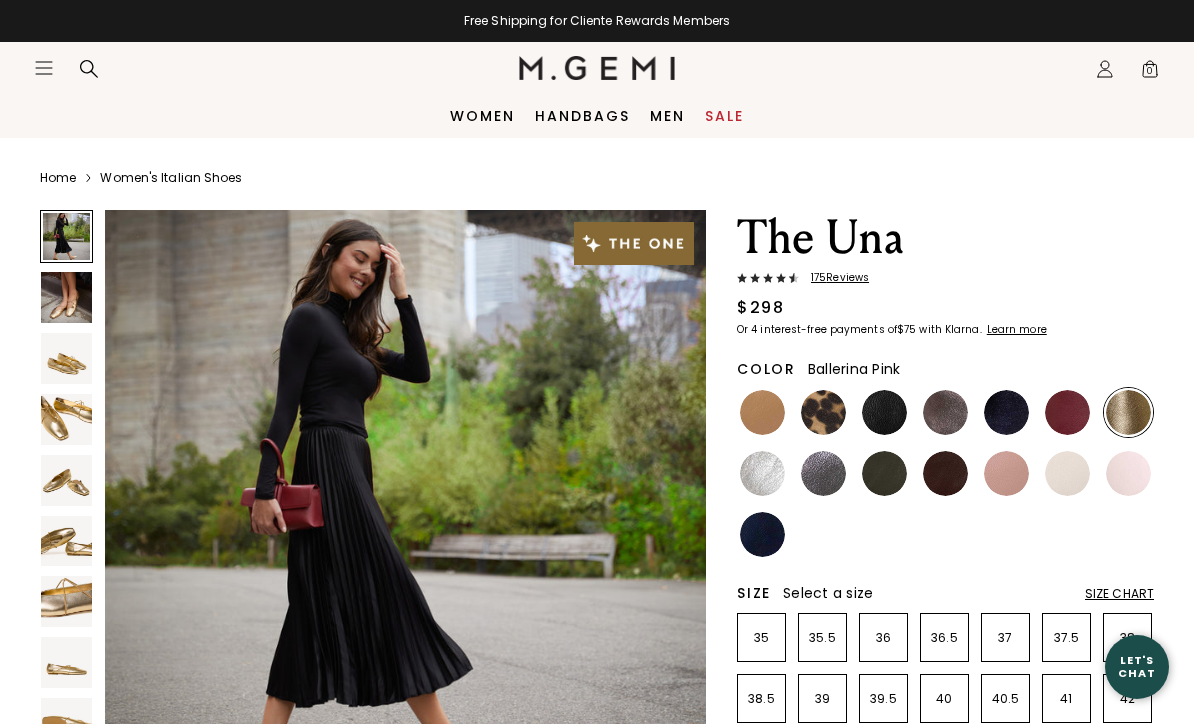 click at bounding box center [1128, 473] 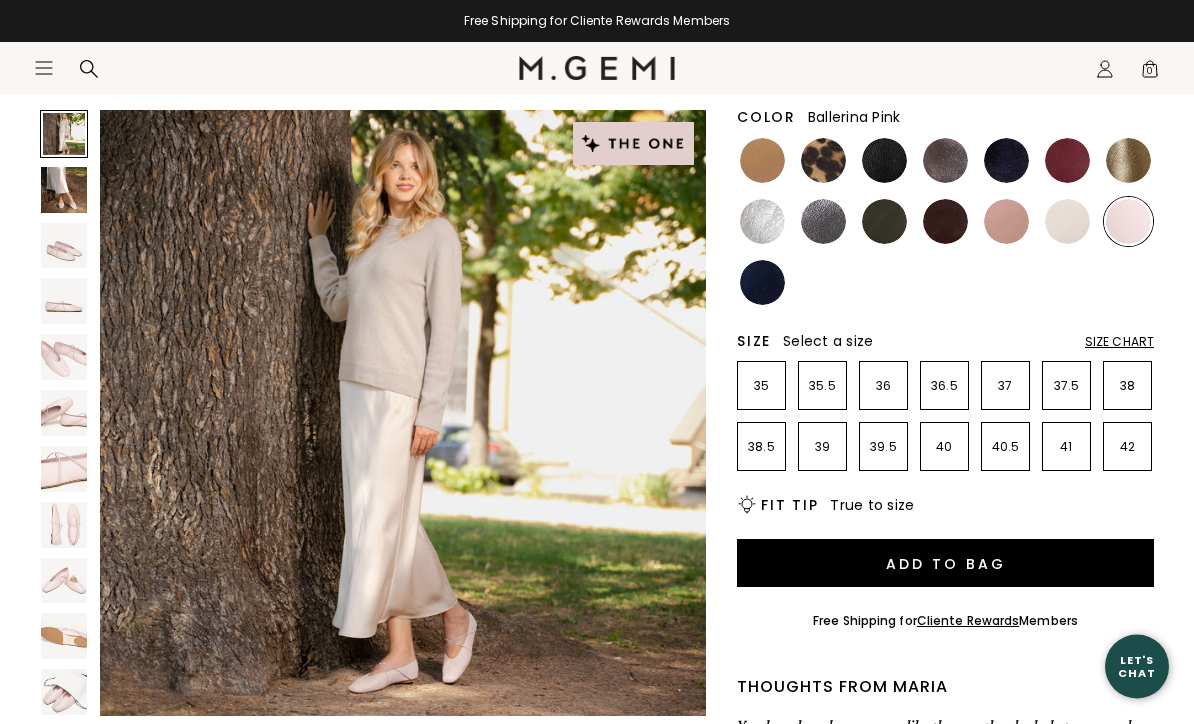 scroll, scrollTop: 252, scrollLeft: 0, axis: vertical 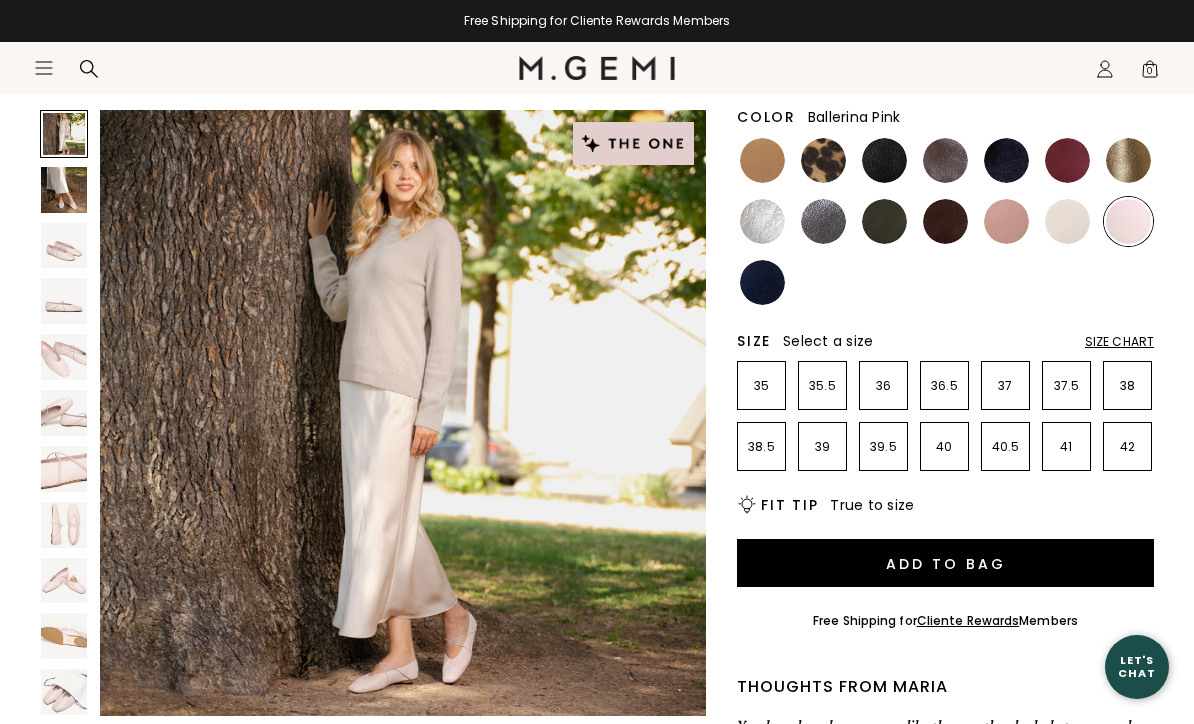 click at bounding box center (1006, 221) 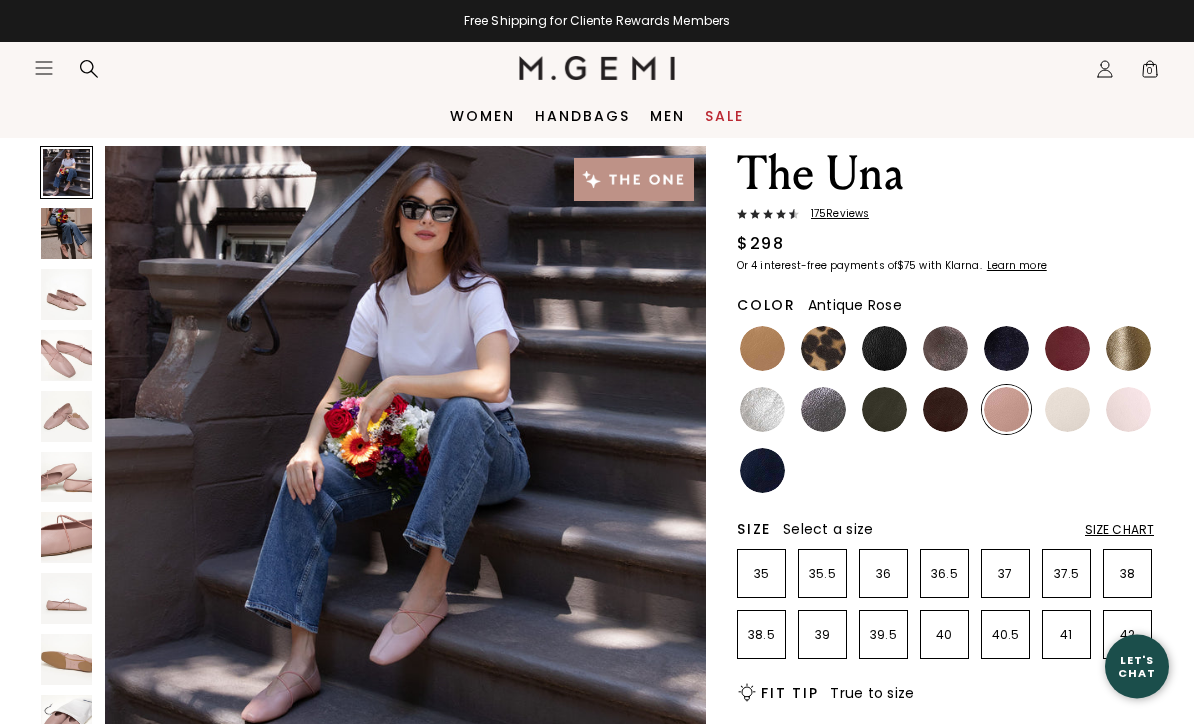 scroll, scrollTop: 64, scrollLeft: 0, axis: vertical 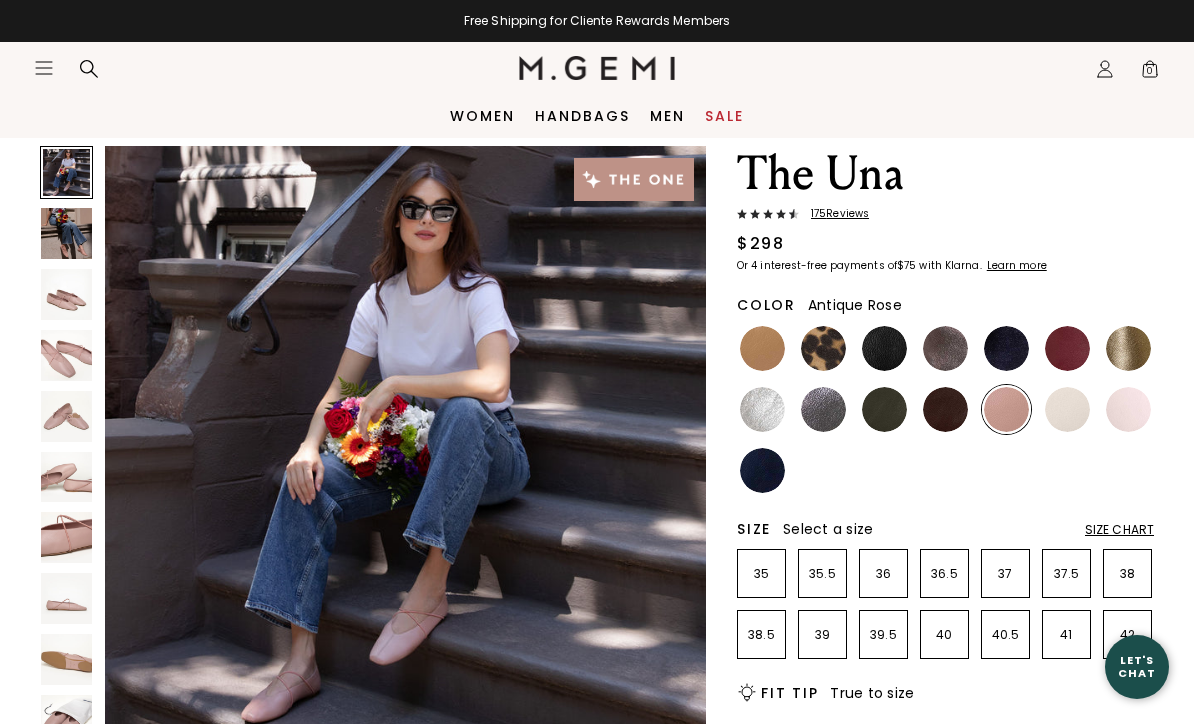 click at bounding box center (1067, 409) 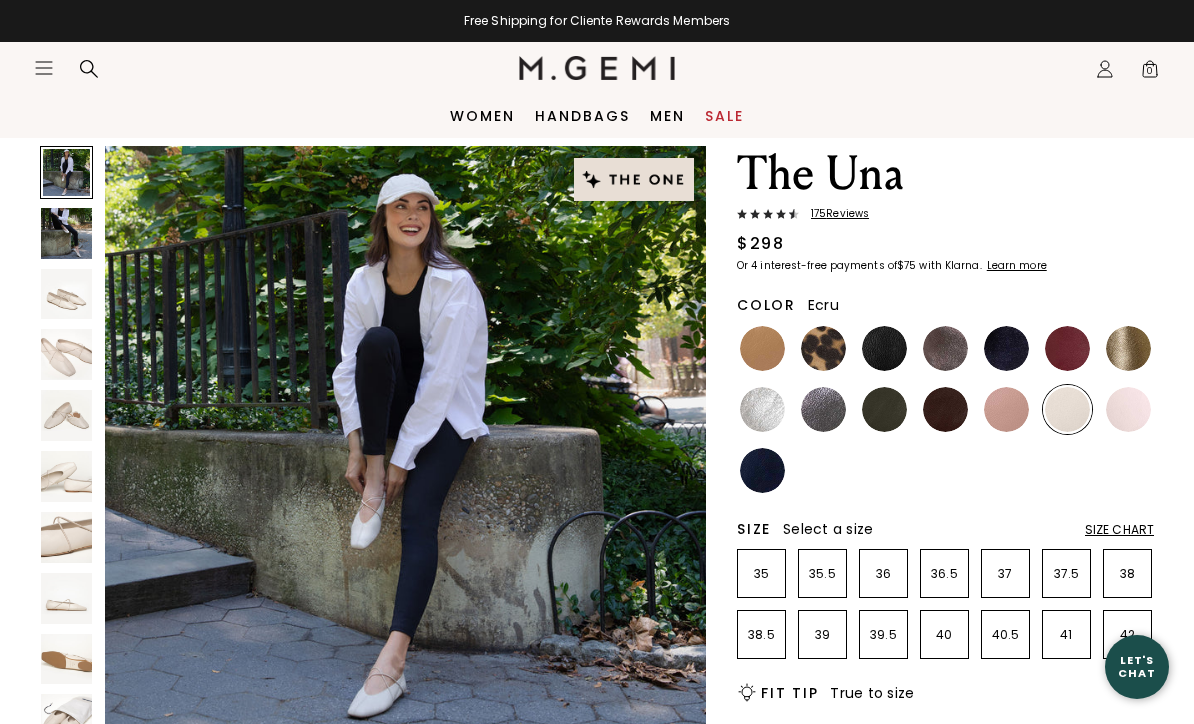 scroll, scrollTop: 0, scrollLeft: 0, axis: both 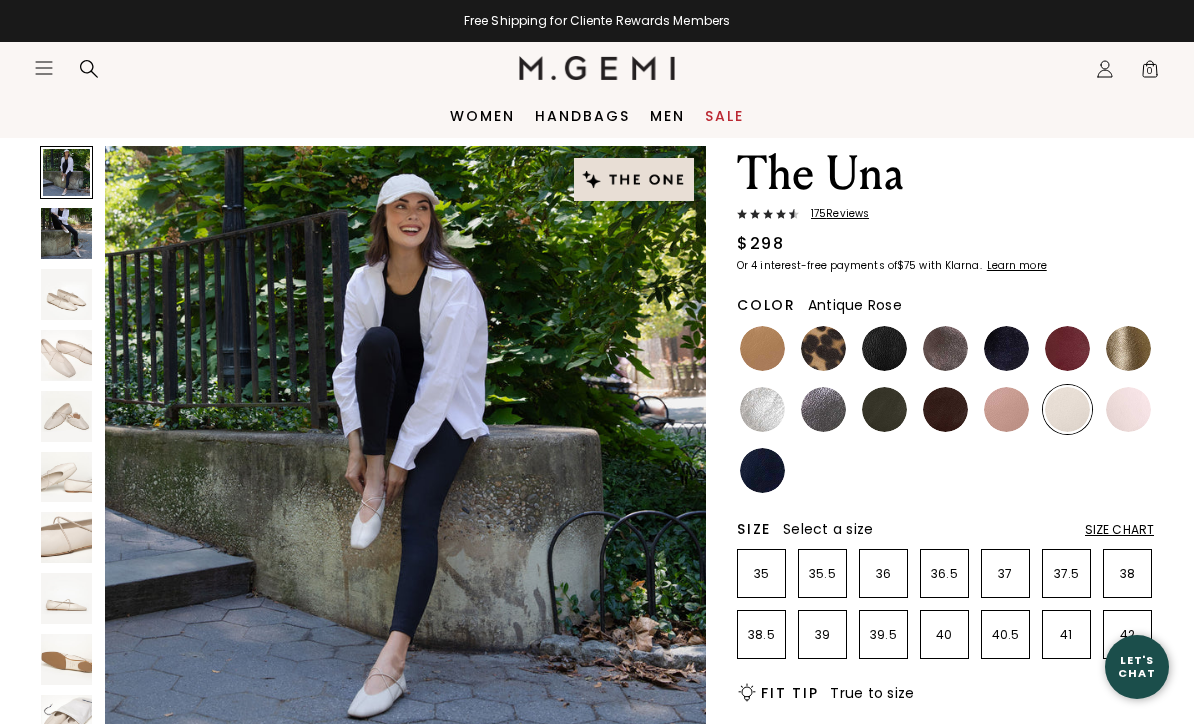 click at bounding box center [1006, 409] 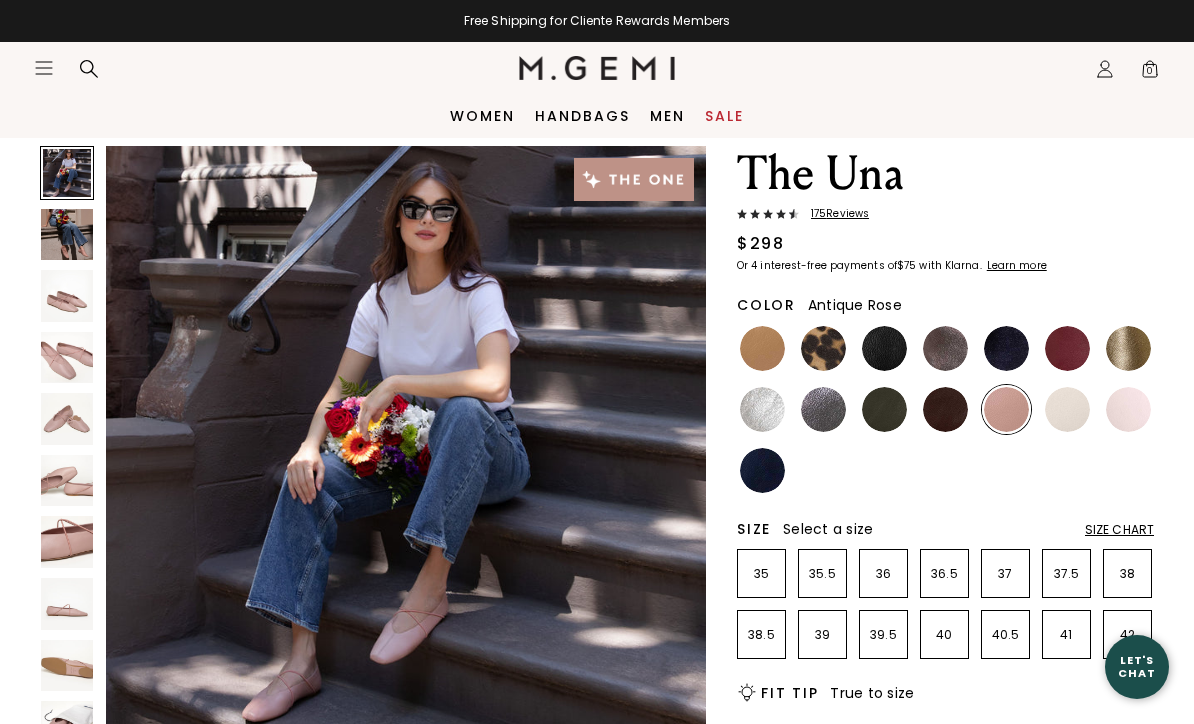 scroll, scrollTop: 0, scrollLeft: 0, axis: both 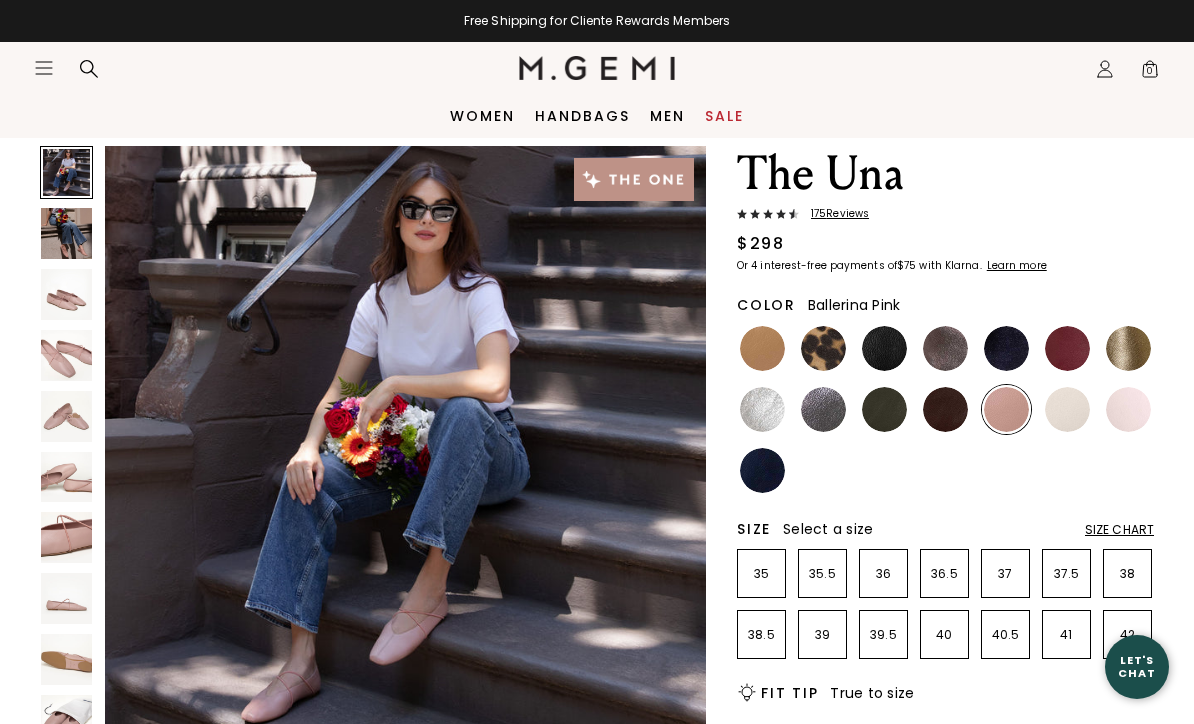 click at bounding box center [1128, 409] 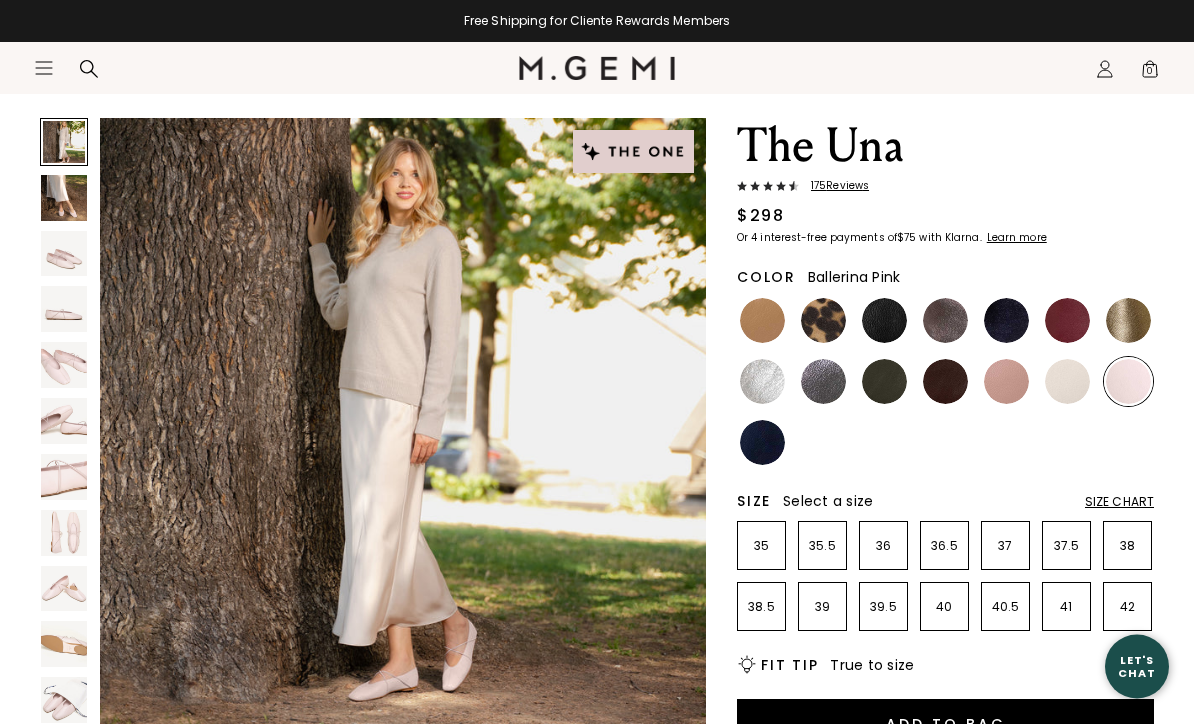 scroll, scrollTop: 0, scrollLeft: 0, axis: both 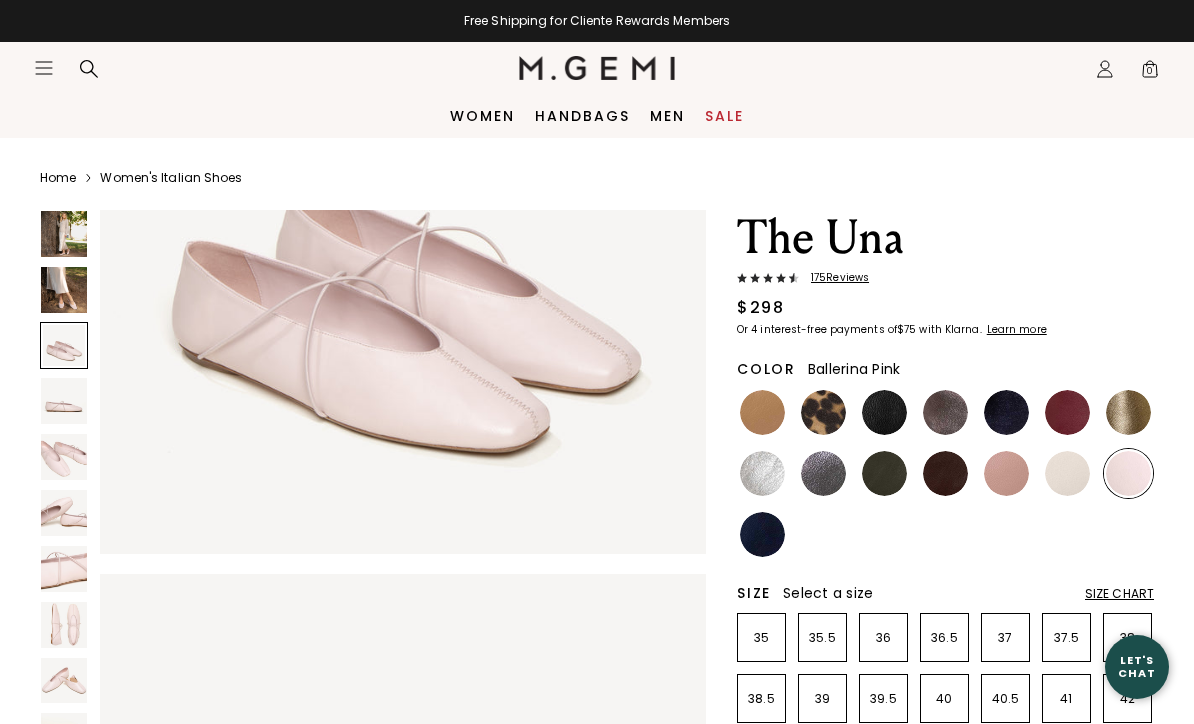 click at bounding box center (1067, 412) 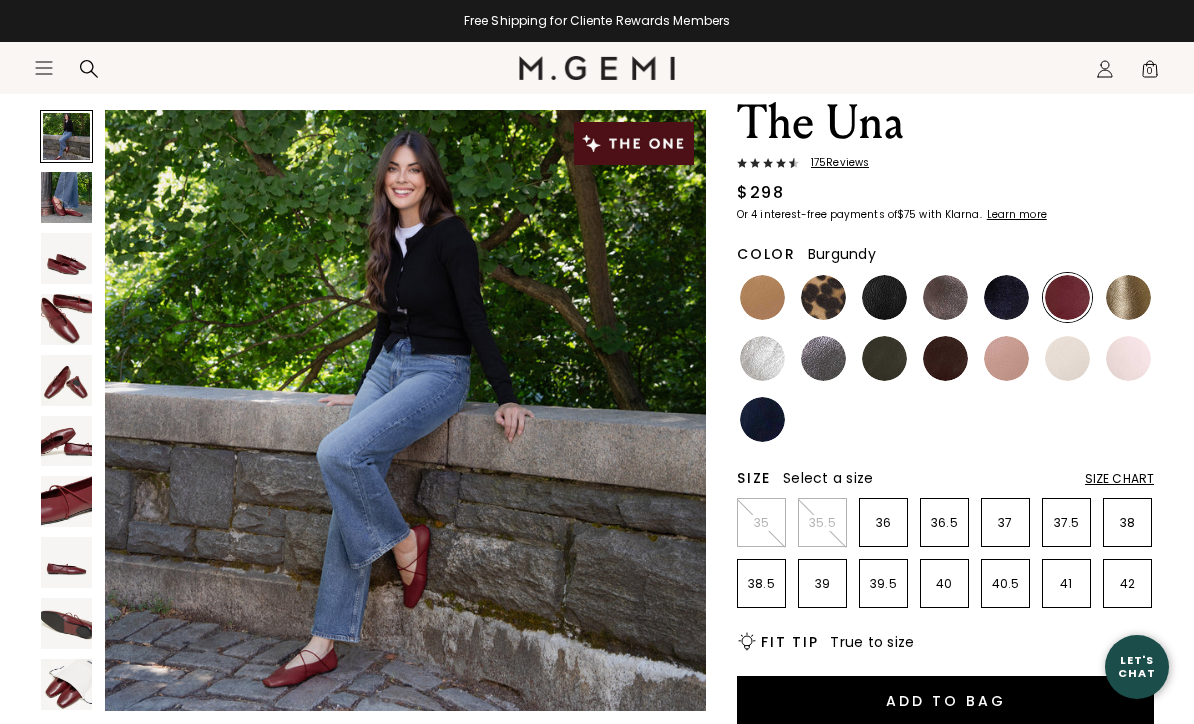 scroll, scrollTop: 166, scrollLeft: 0, axis: vertical 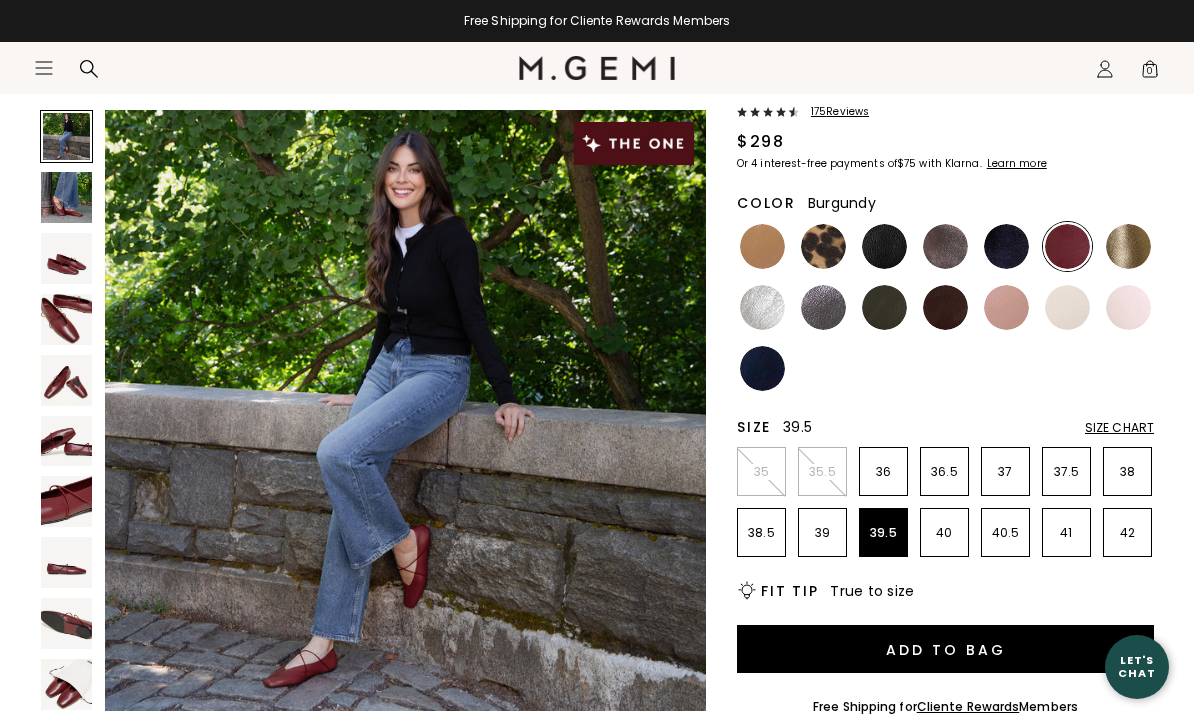 click on "39.5" at bounding box center [883, 533] 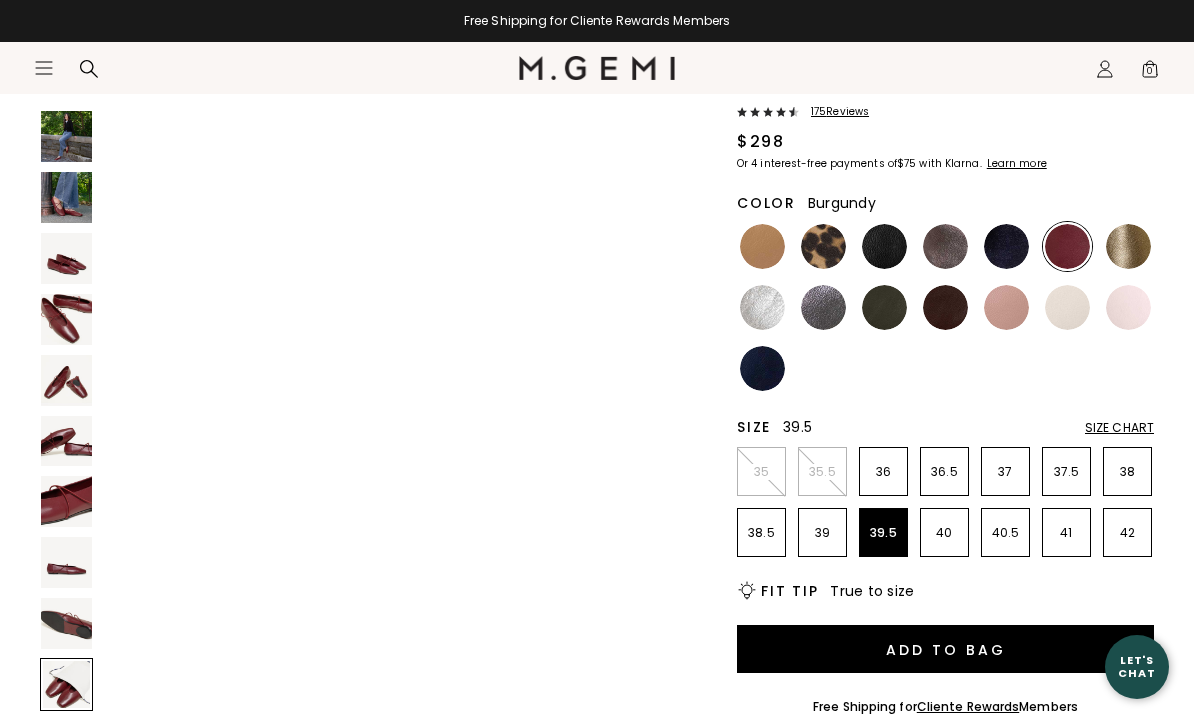 scroll, scrollTop: 5590, scrollLeft: 0, axis: vertical 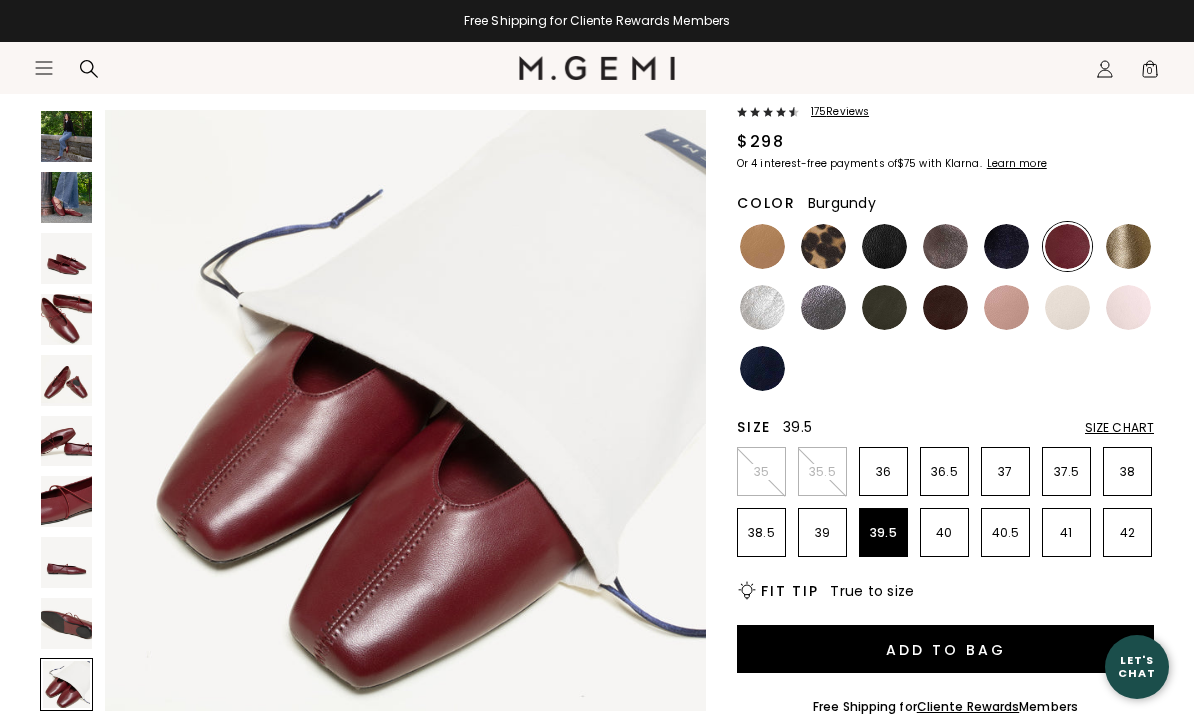 click at bounding box center (66, 623) 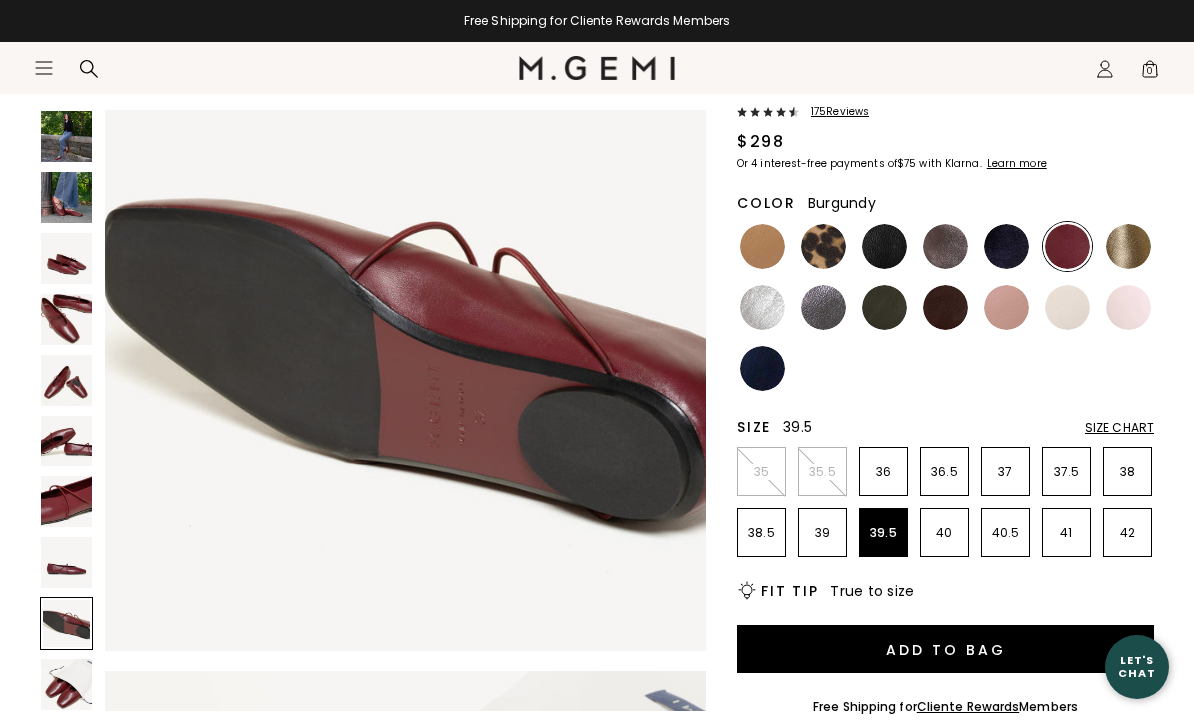 scroll, scrollTop: 4969, scrollLeft: 0, axis: vertical 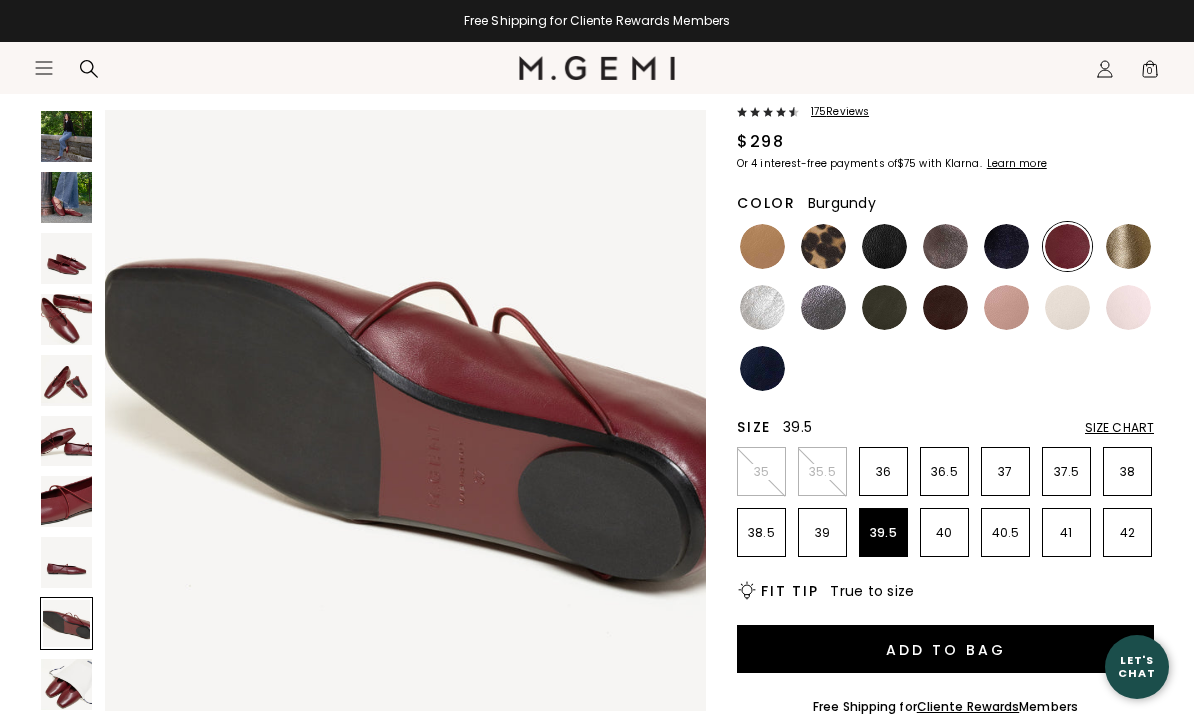 click on "Icons/20x20/hamburger@2x
Women
Shop All Shoes
New Arrivals
Bestsellers Essentials" at bounding box center (597, 90) 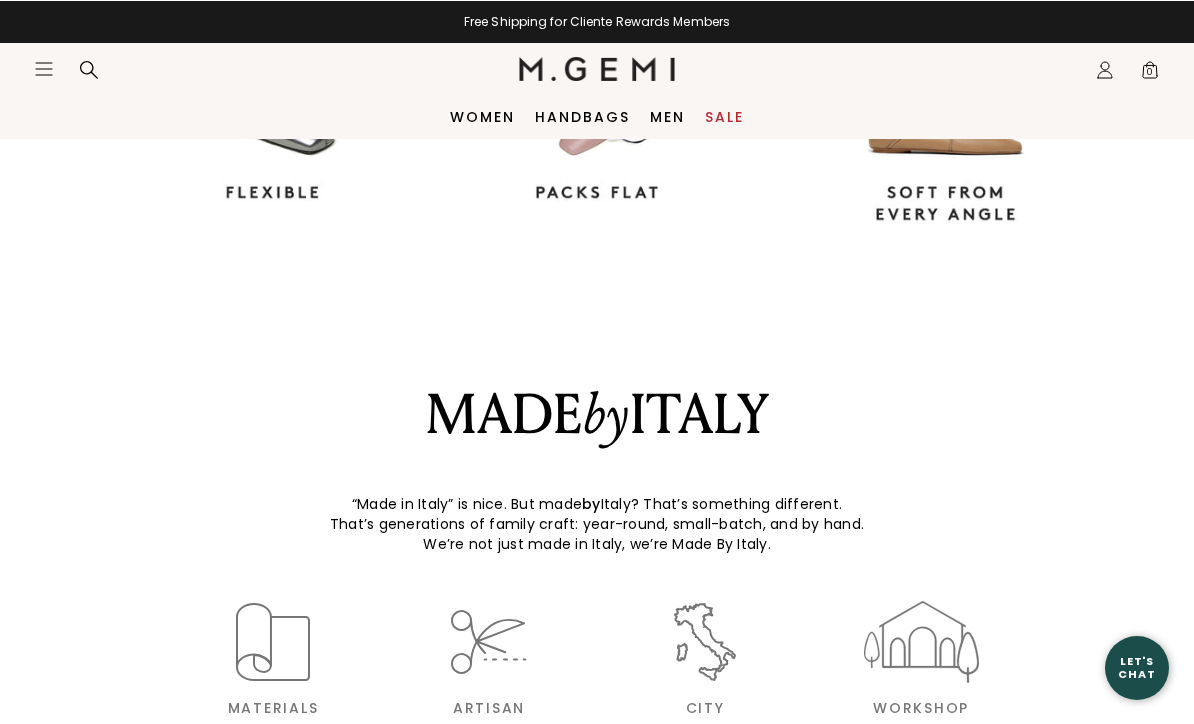 scroll, scrollTop: 2467, scrollLeft: 0, axis: vertical 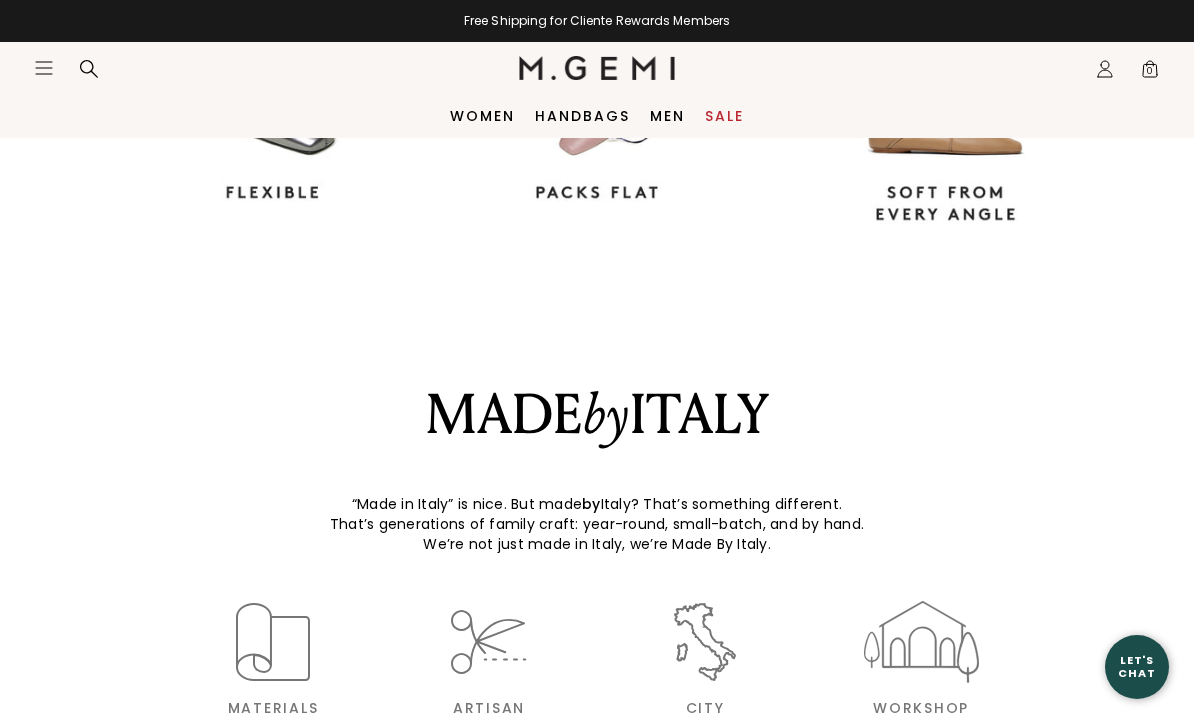 click at bounding box center (597, 108) 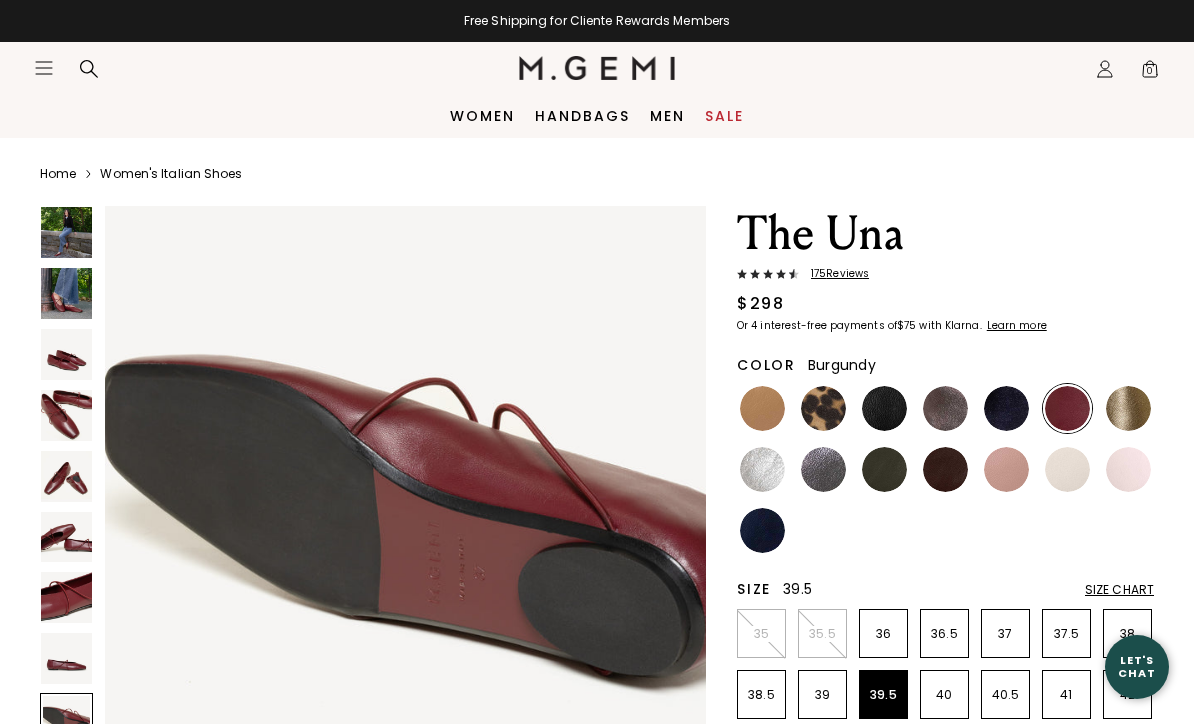 scroll, scrollTop: 0, scrollLeft: 0, axis: both 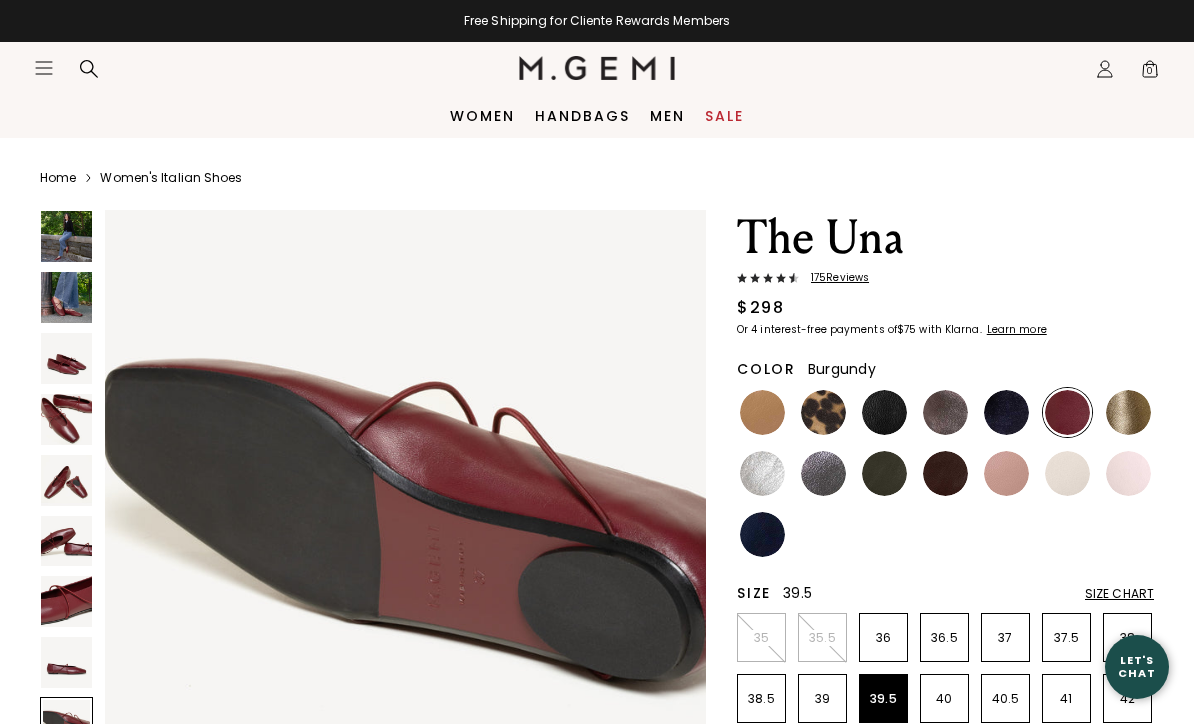 click on "175  Review s" at bounding box center (834, 278) 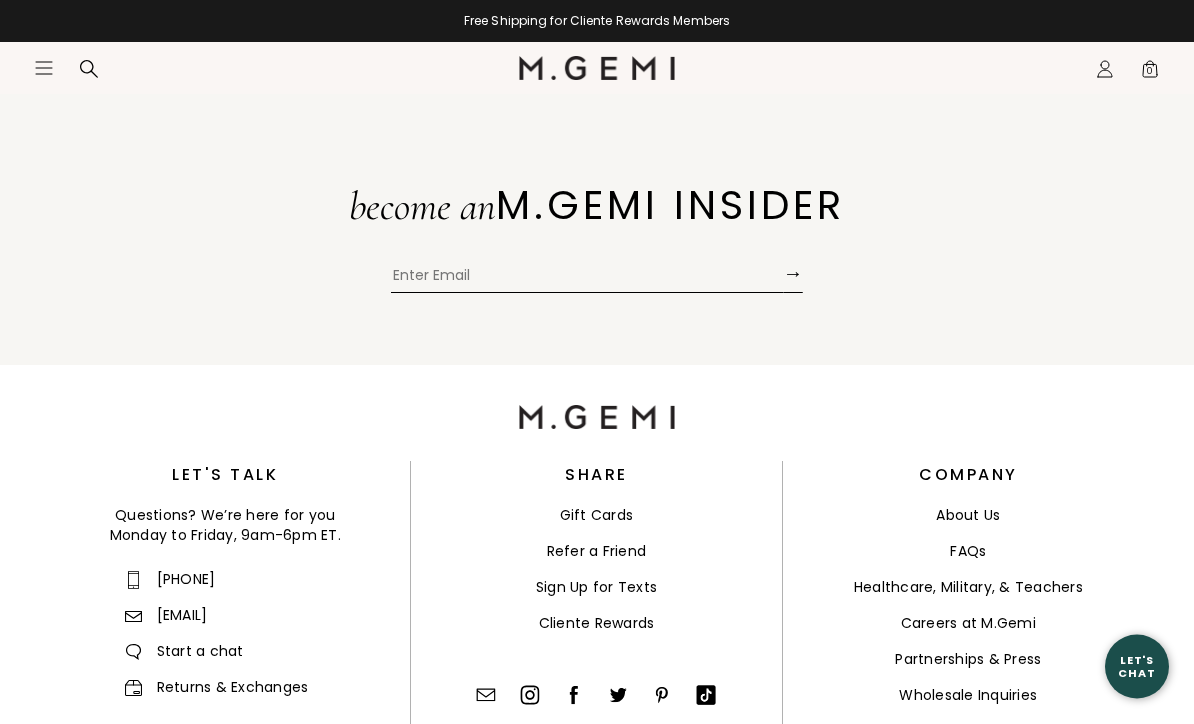 scroll, scrollTop: 7744, scrollLeft: 0, axis: vertical 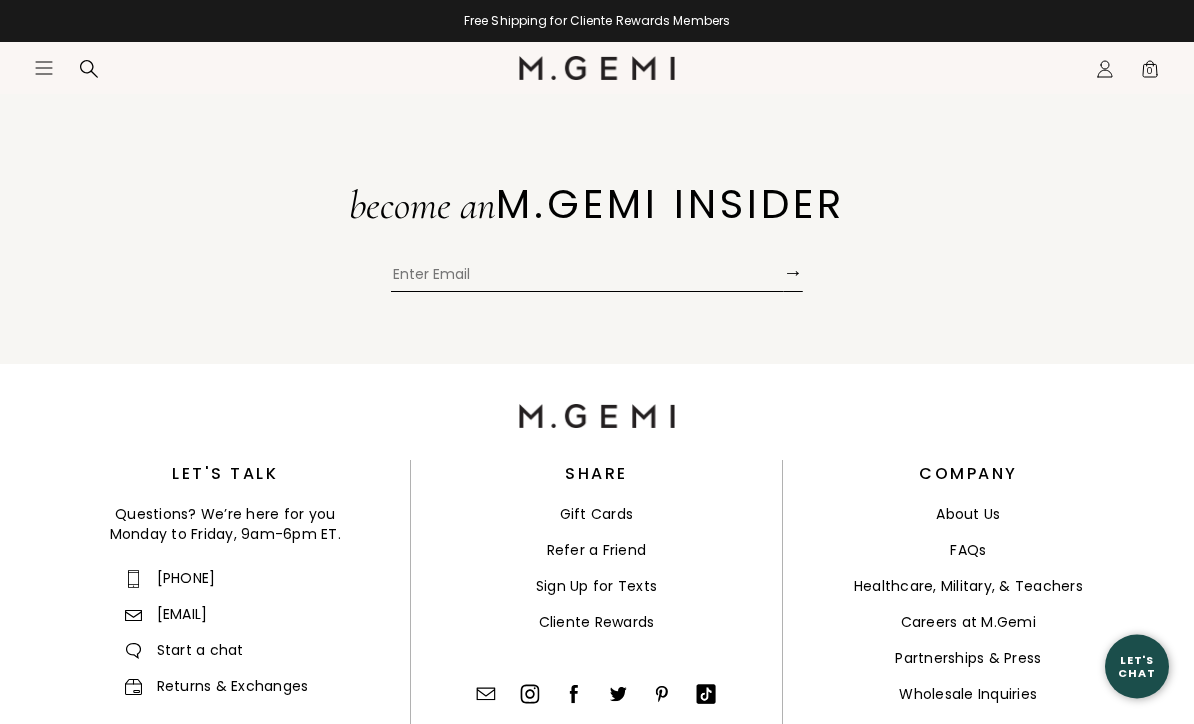 click on "2" at bounding box center [527, -273] 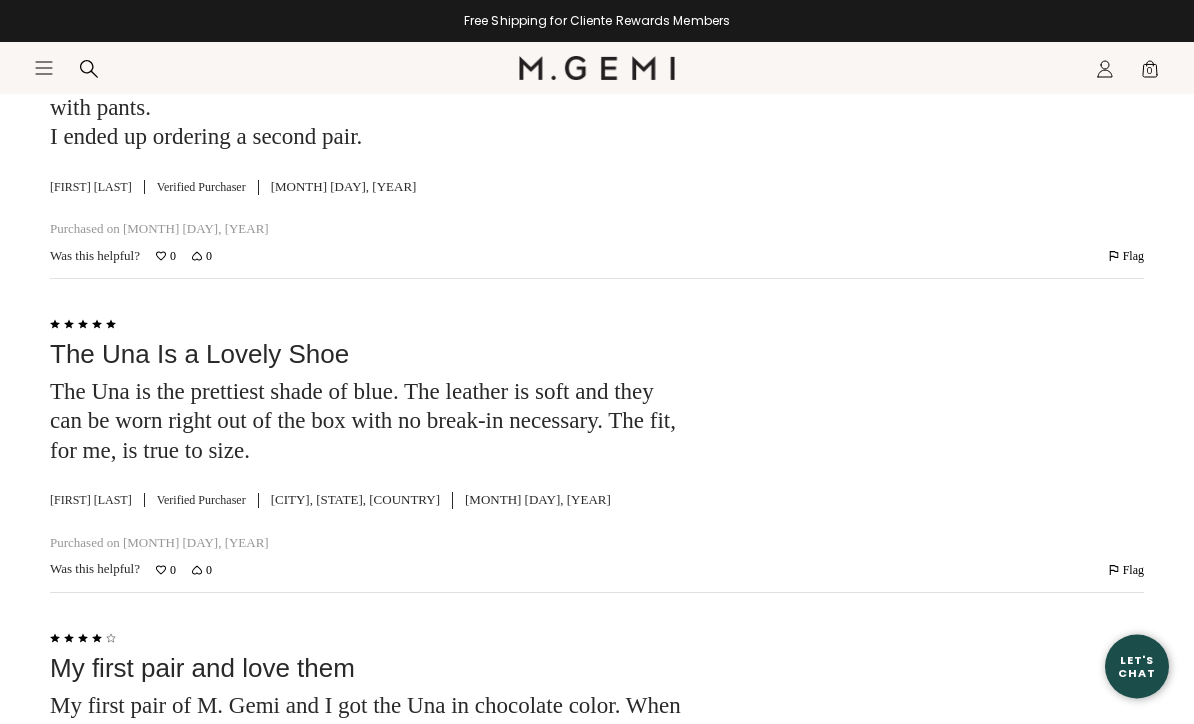 scroll, scrollTop: 7033, scrollLeft: 0, axis: vertical 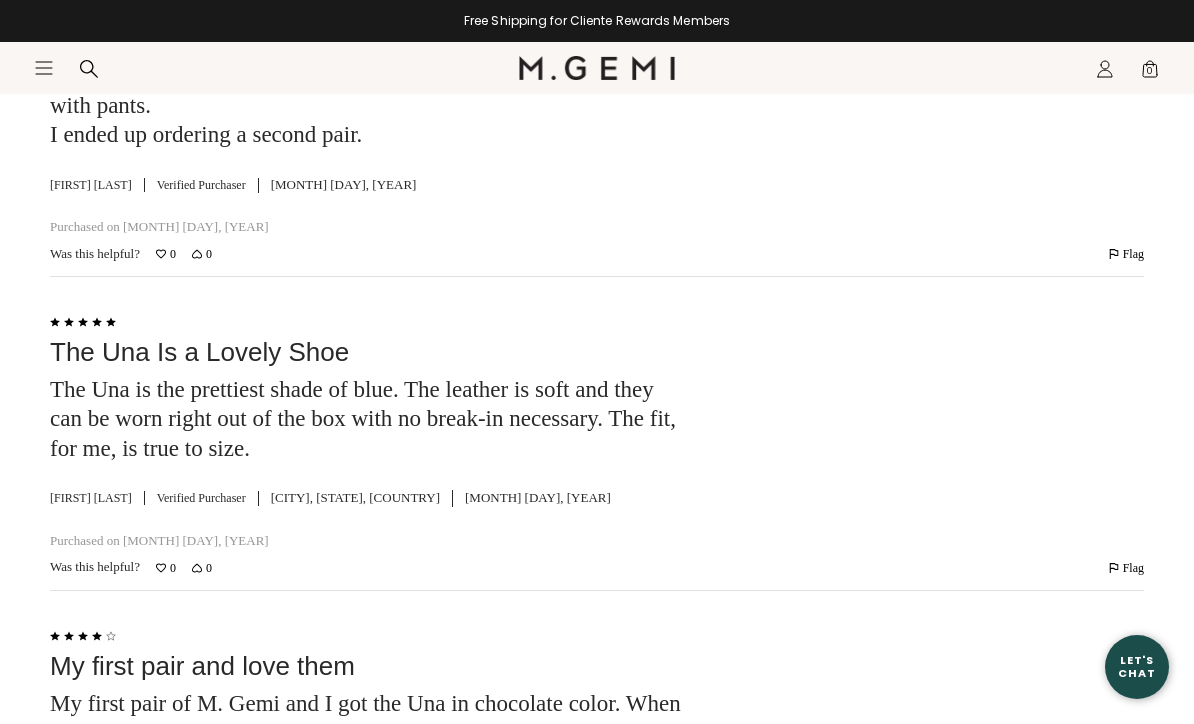 click on "Read More" 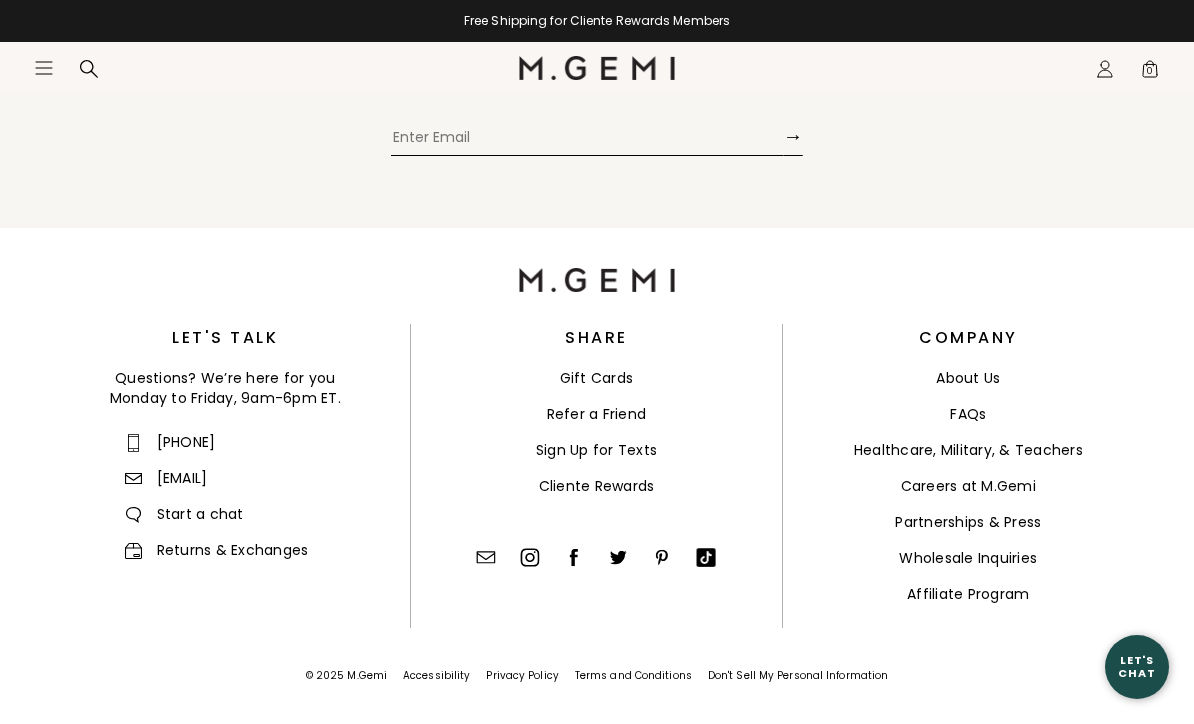scroll, scrollTop: 11185, scrollLeft: 0, axis: vertical 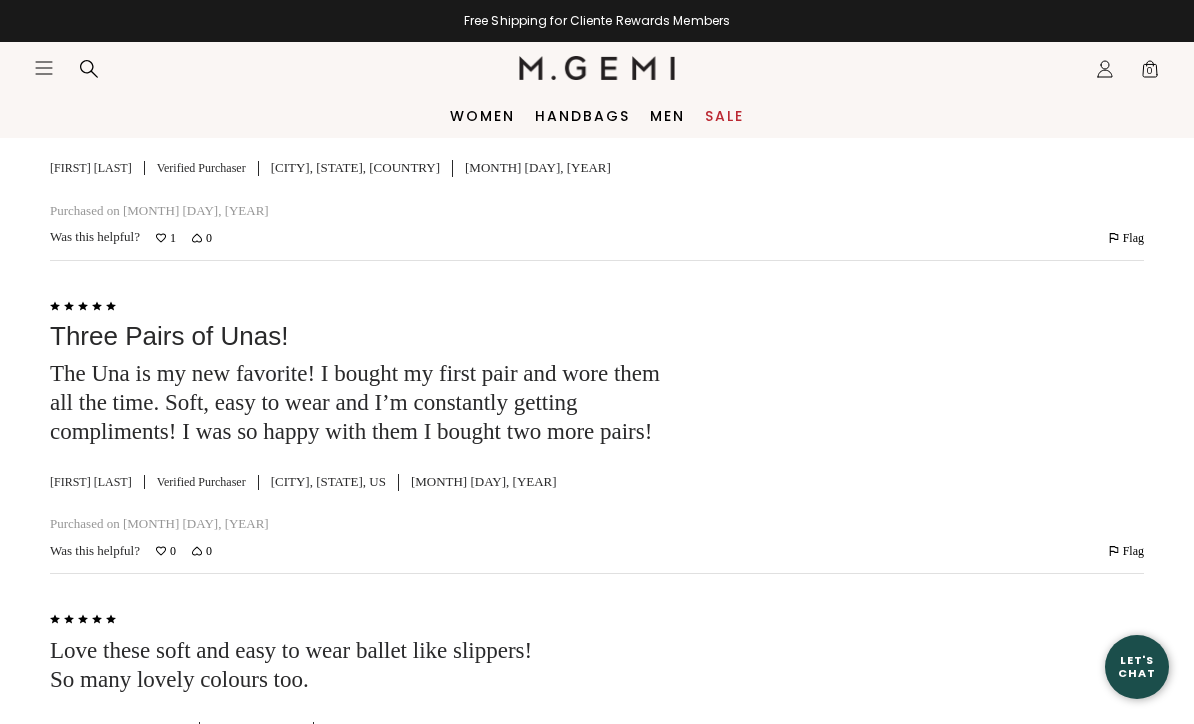click on "Sale" at bounding box center [724, 116] 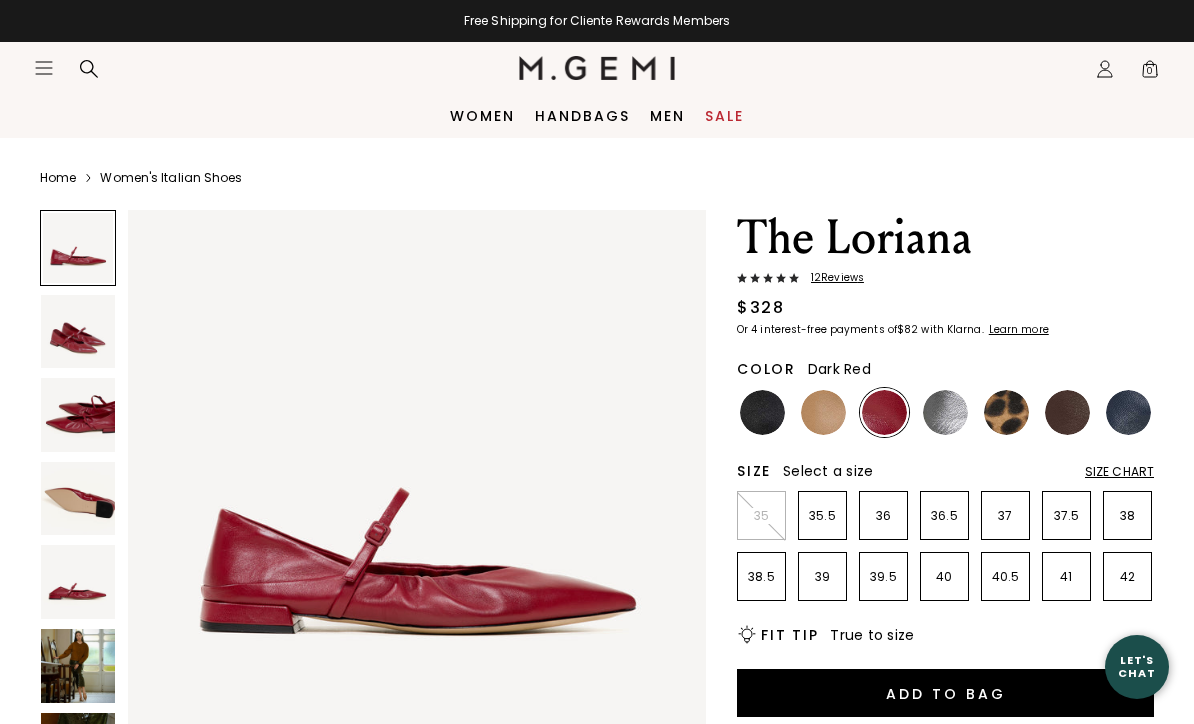 scroll, scrollTop: 0, scrollLeft: 0, axis: both 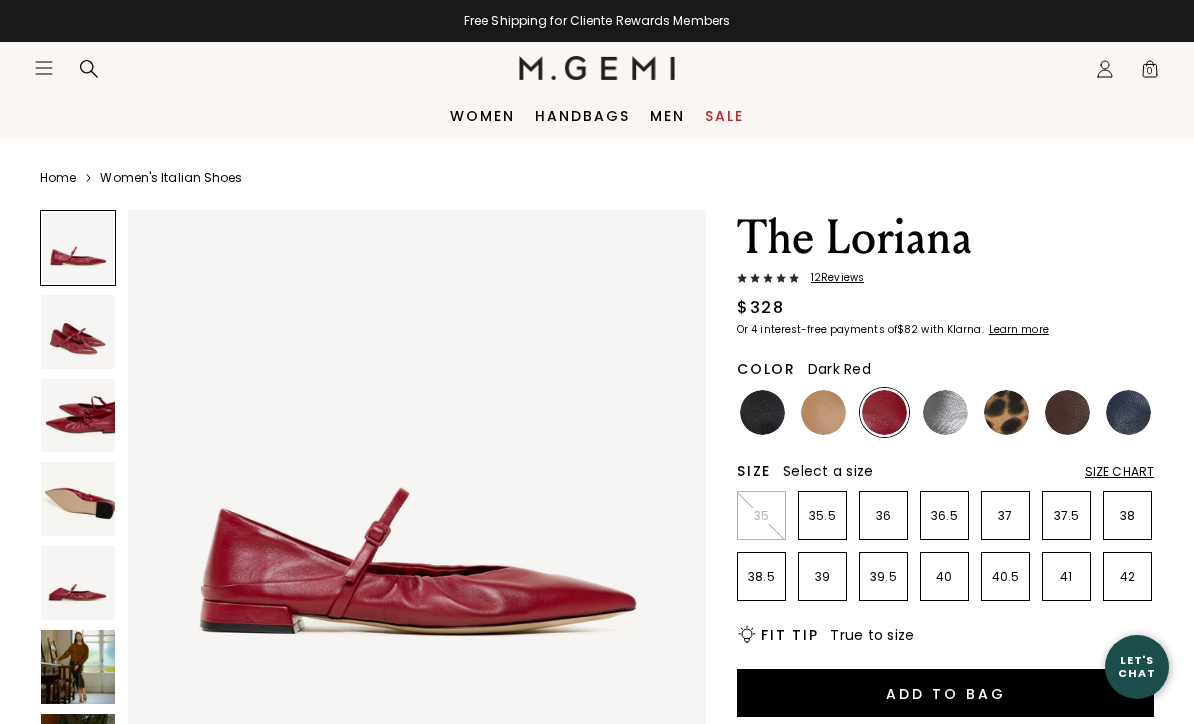 click at bounding box center (78, 667) 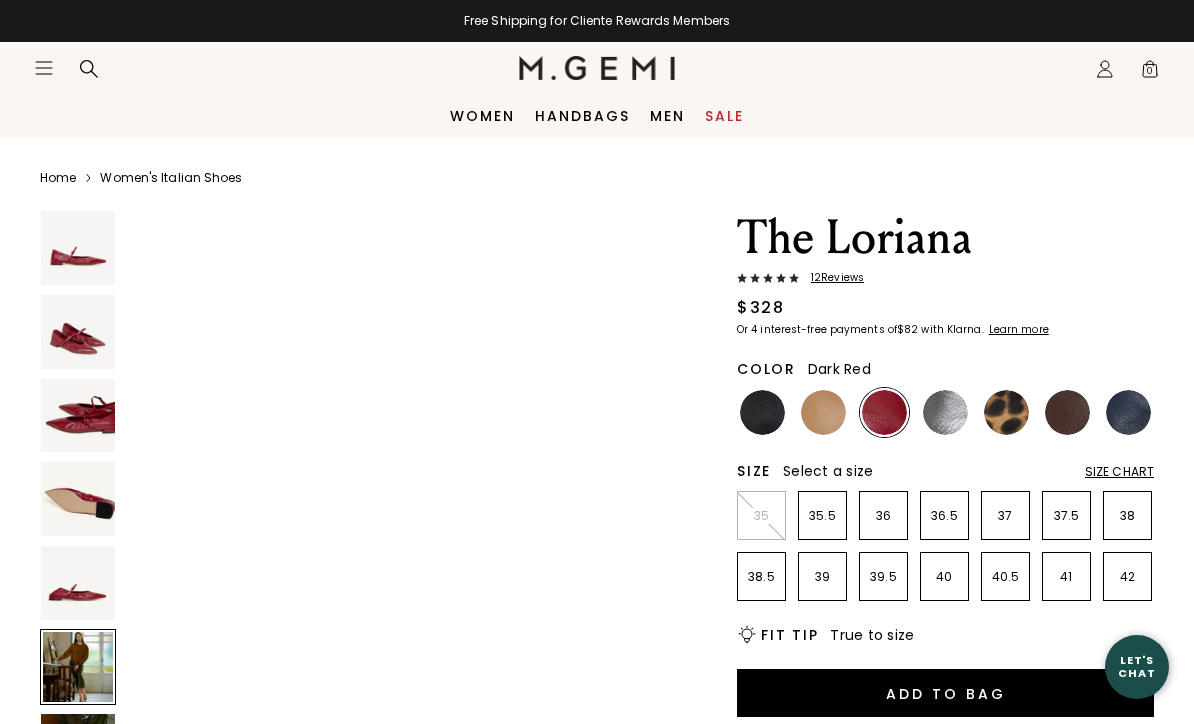 scroll, scrollTop: 3172, scrollLeft: 0, axis: vertical 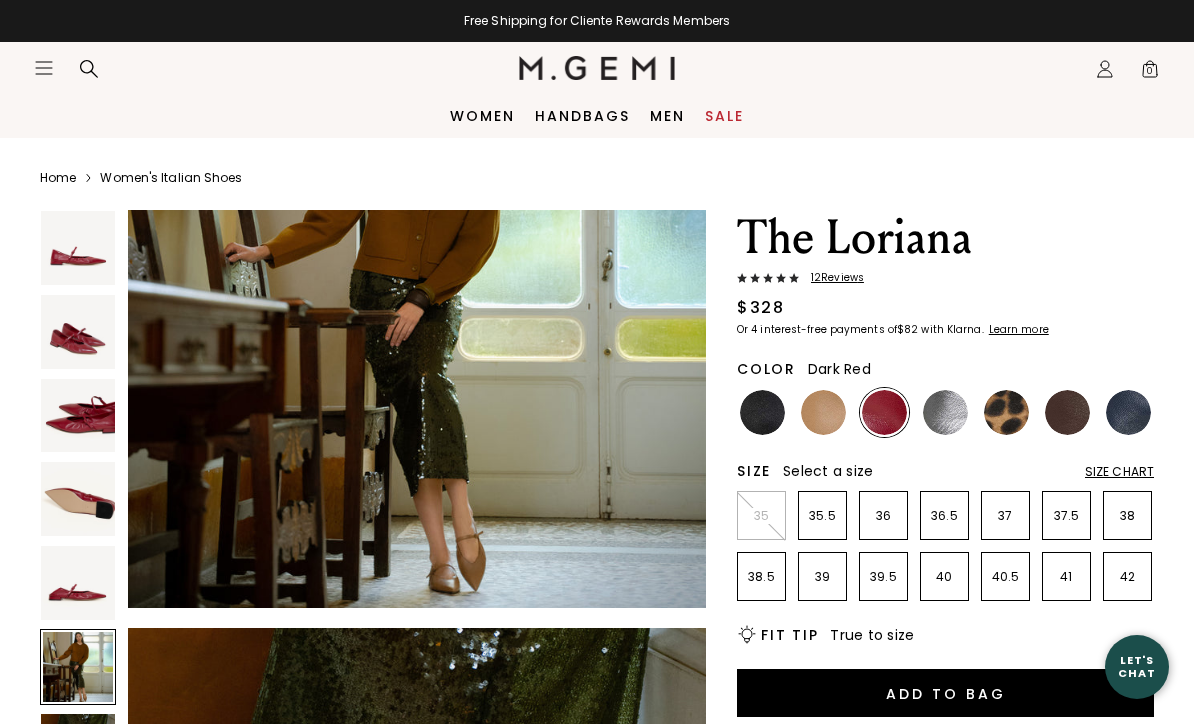 click at bounding box center (78, 667) 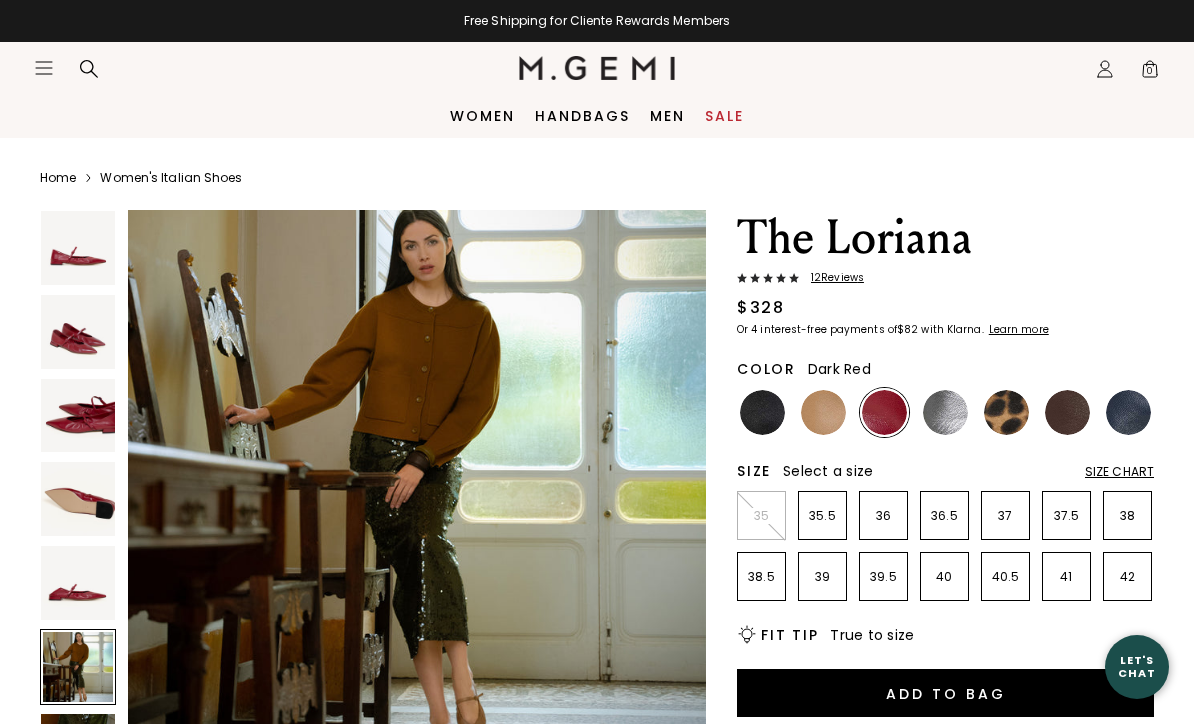 scroll, scrollTop: 2991, scrollLeft: 0, axis: vertical 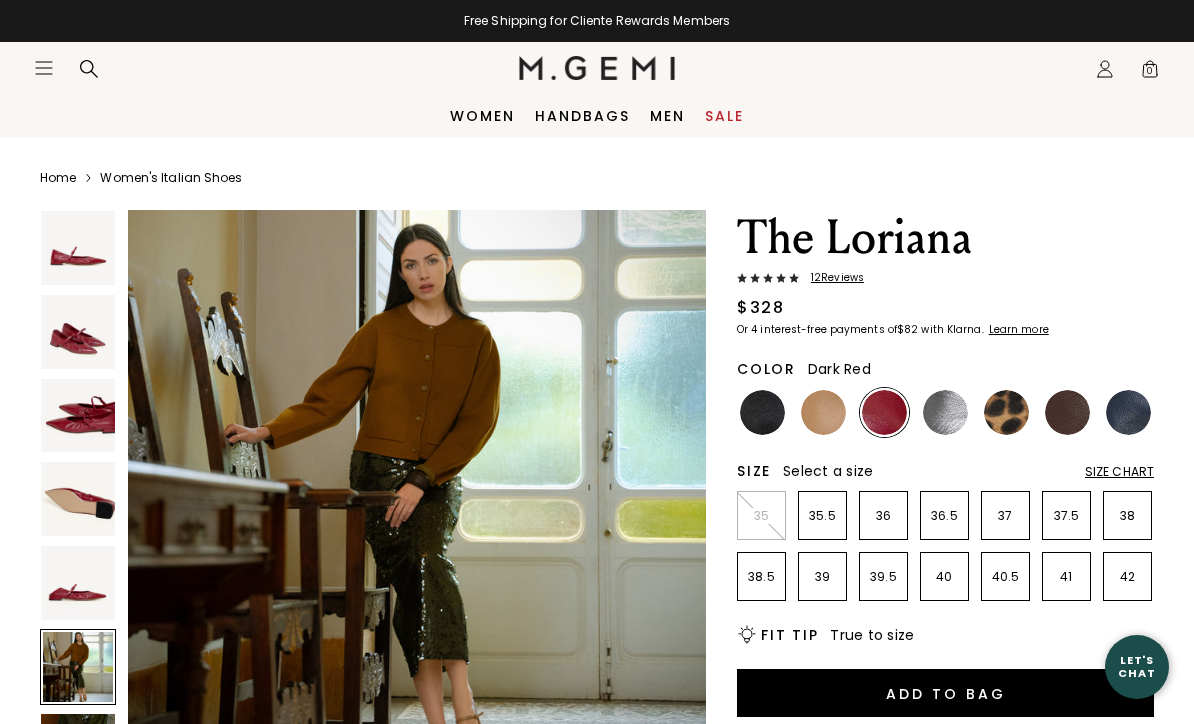 click at bounding box center (78, 583) 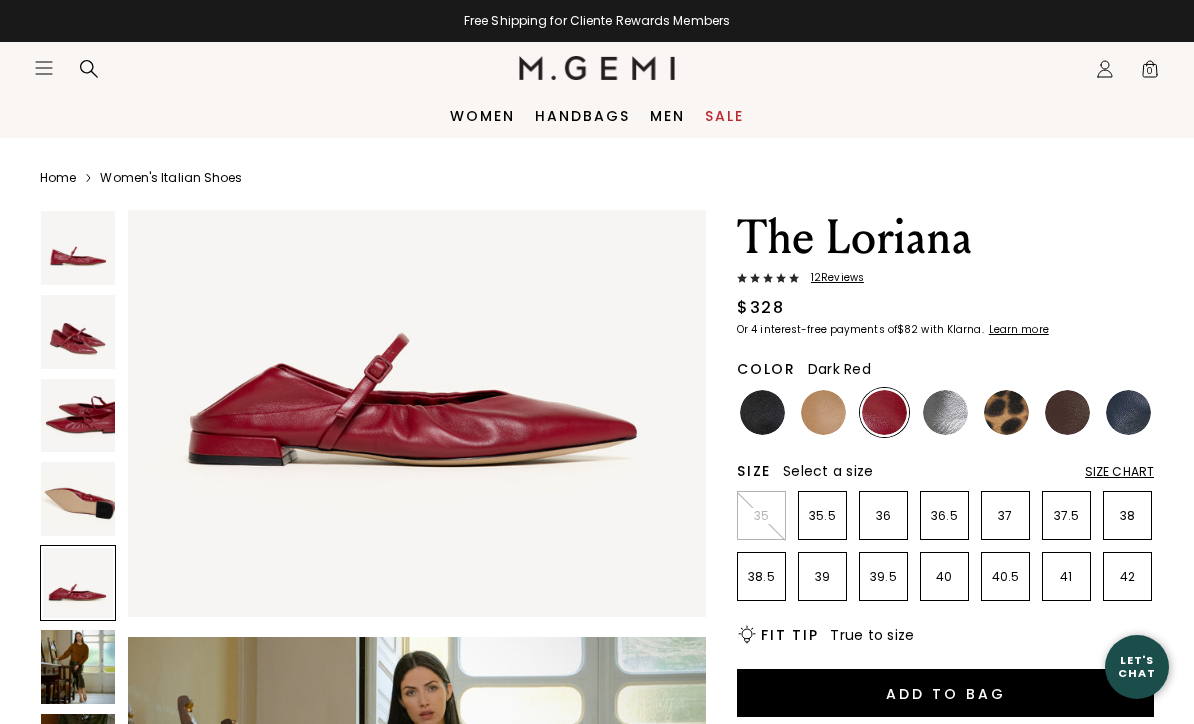 scroll, scrollTop: 2393, scrollLeft: 0, axis: vertical 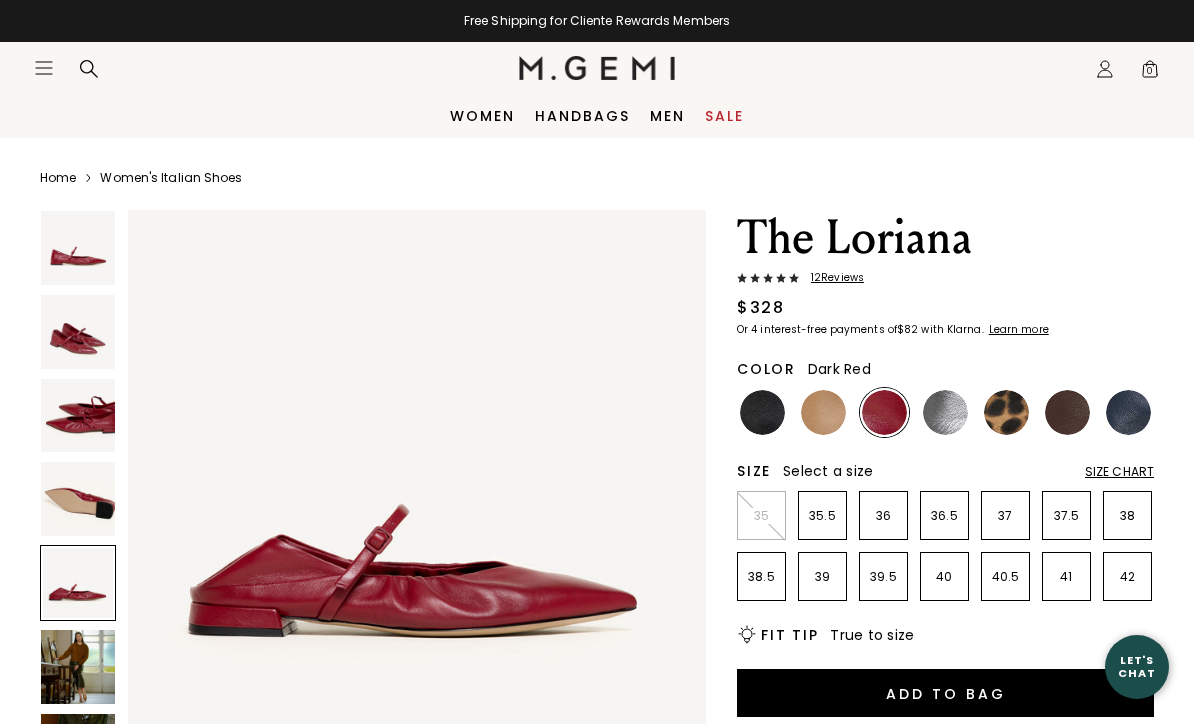 click on "12  Review s" at bounding box center (831, 278) 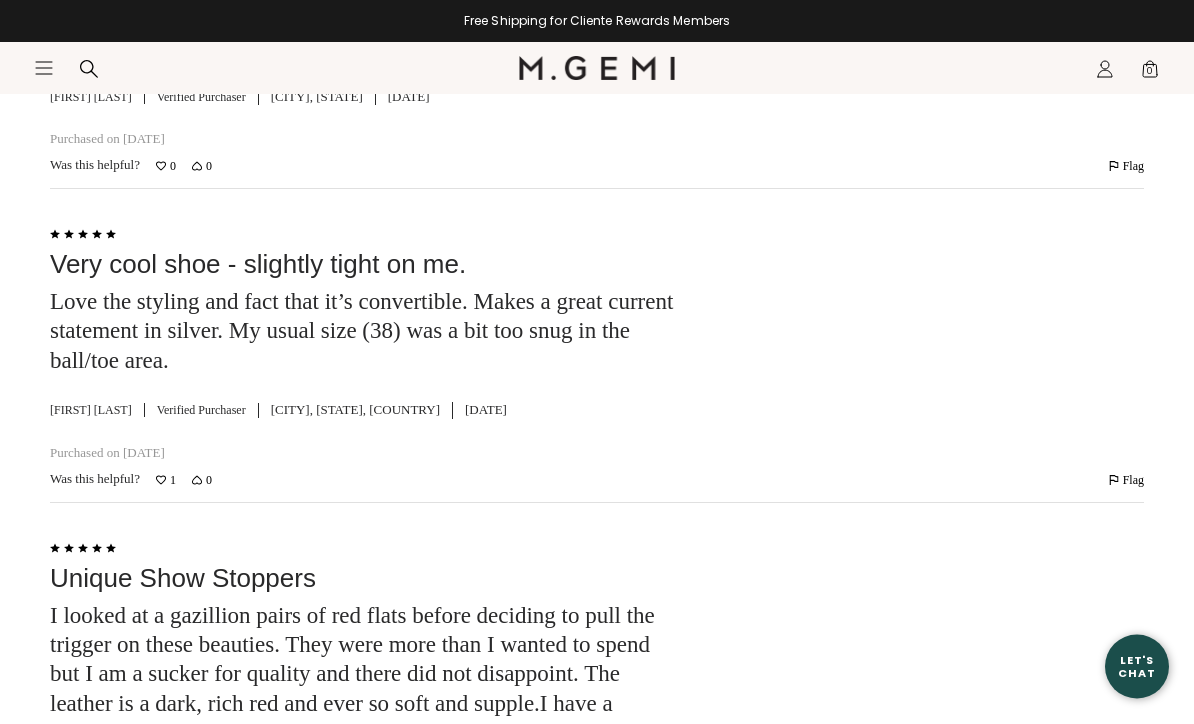 scroll, scrollTop: 3771, scrollLeft: 0, axis: vertical 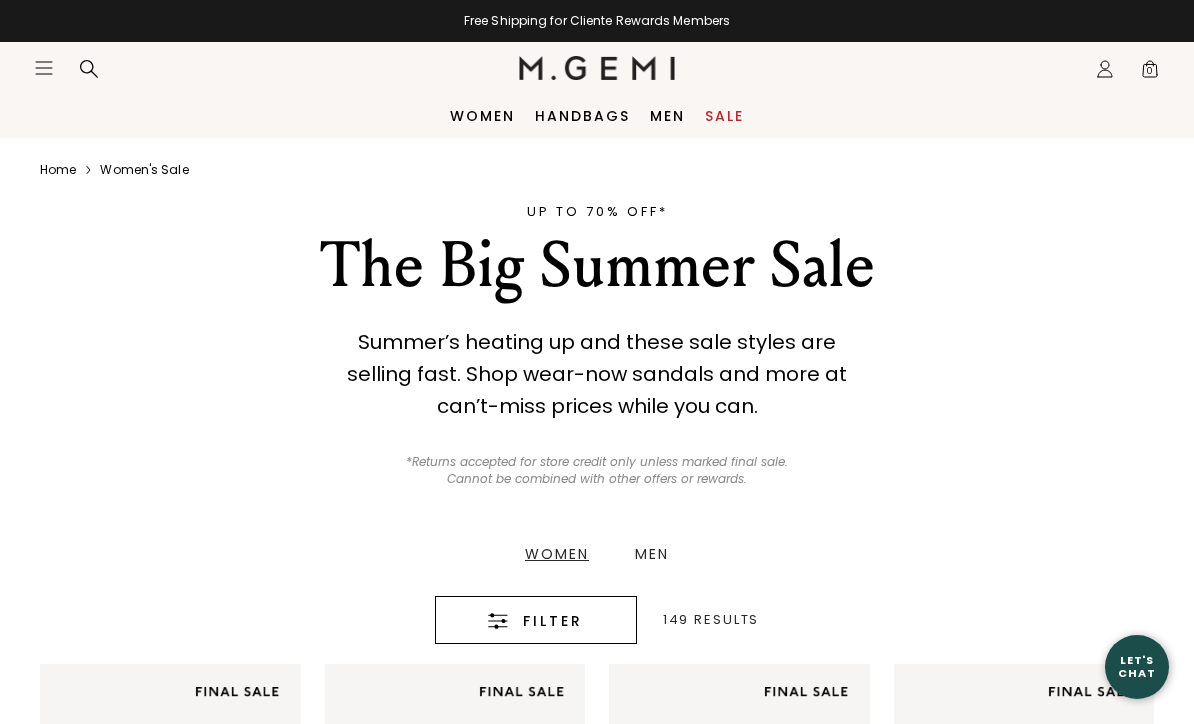 click on "Women" at bounding box center [557, 554] 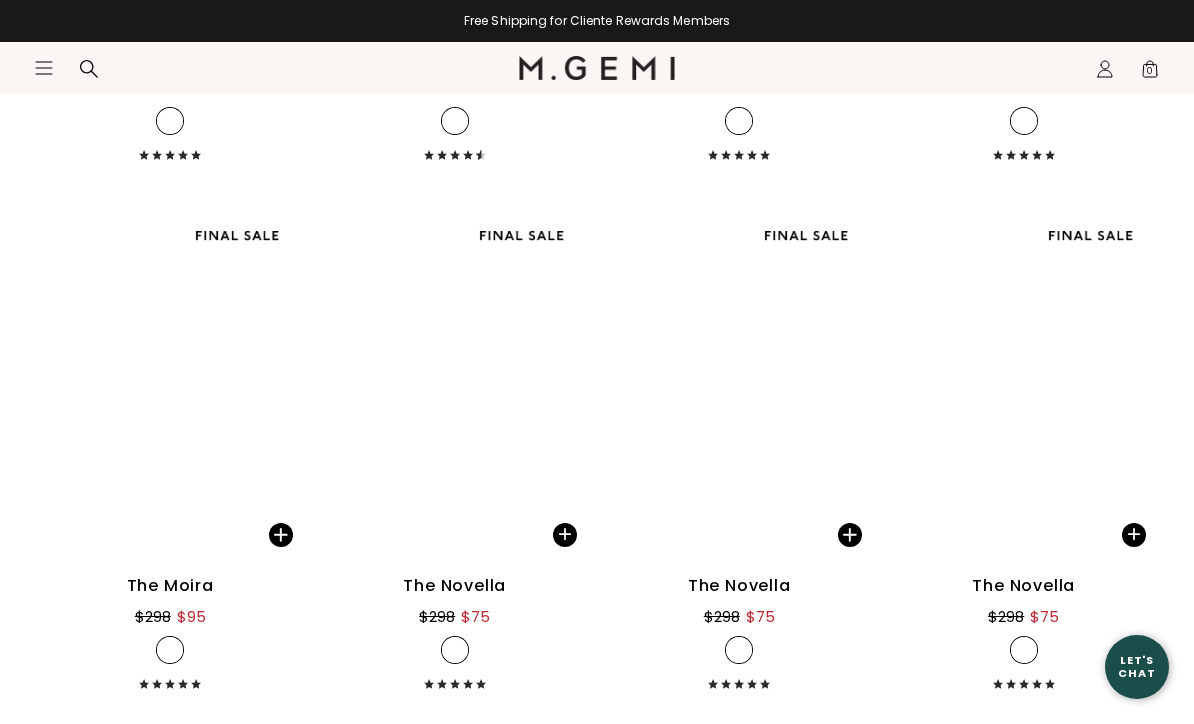scroll, scrollTop: 15987, scrollLeft: 0, axis: vertical 